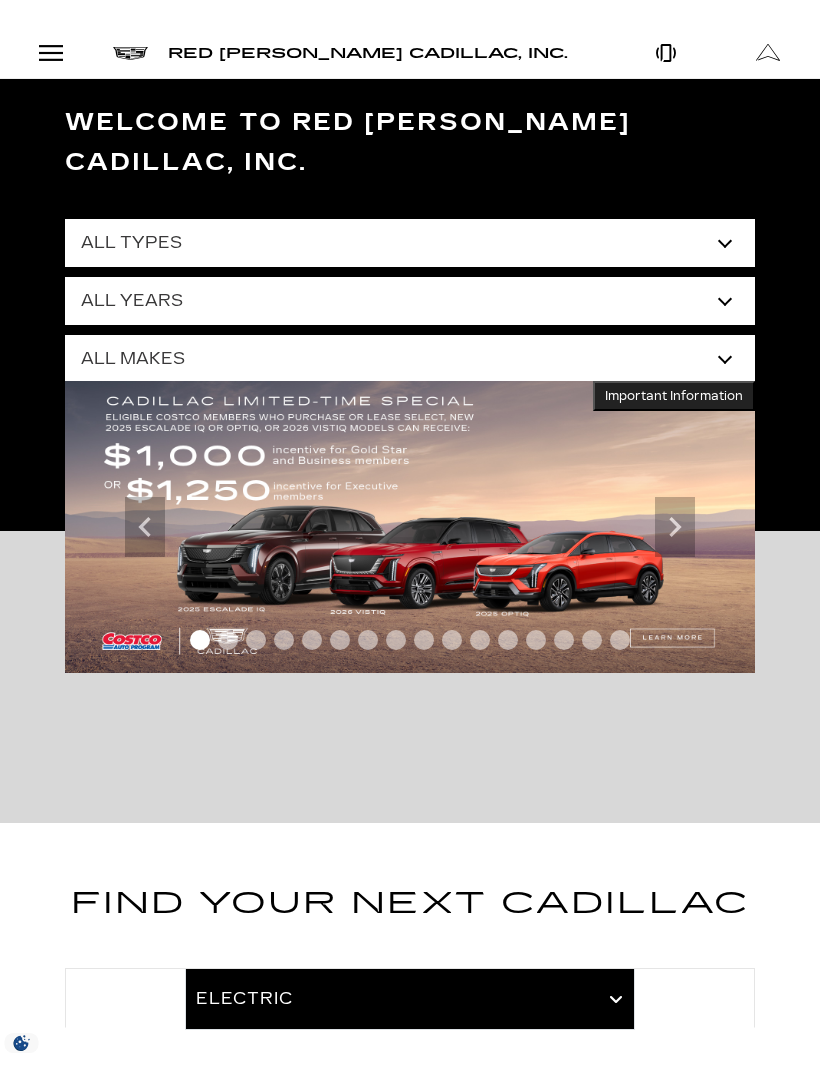 click at bounding box center [51, 53] 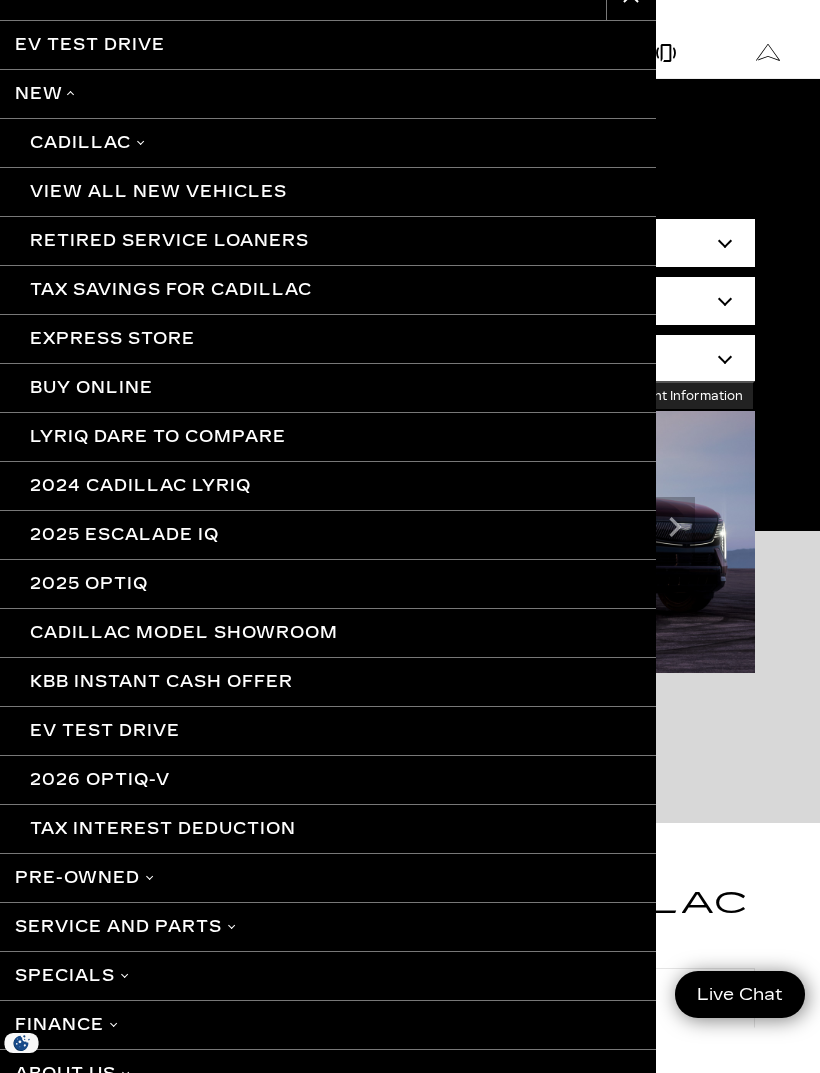 scroll, scrollTop: 0, scrollLeft: 0, axis: both 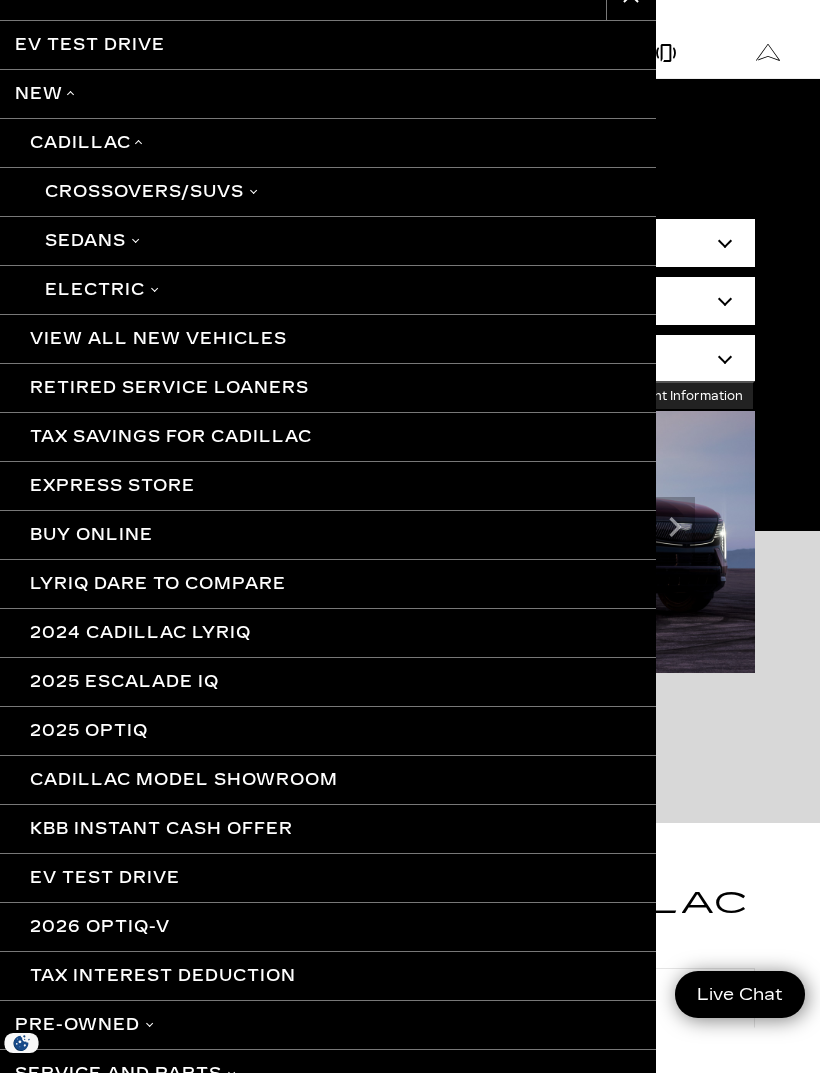 click on "Electric" at bounding box center [328, 289] 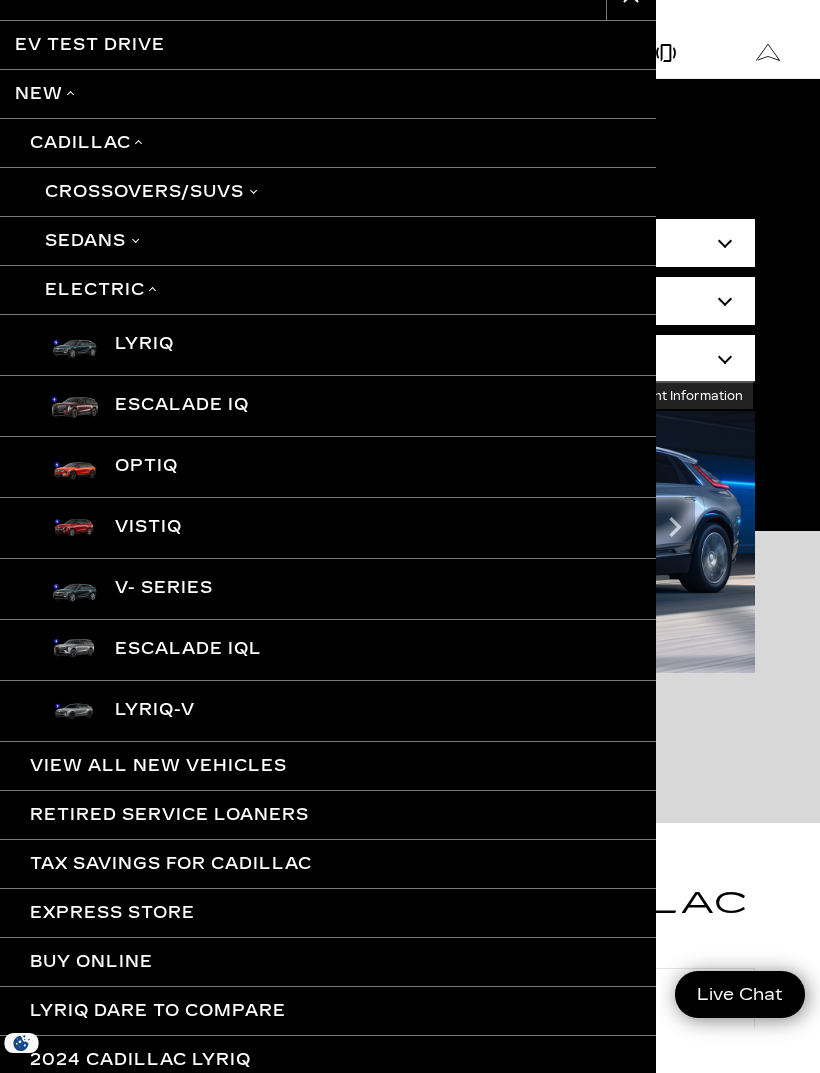 click on "LYRIQ" at bounding box center [328, 344] 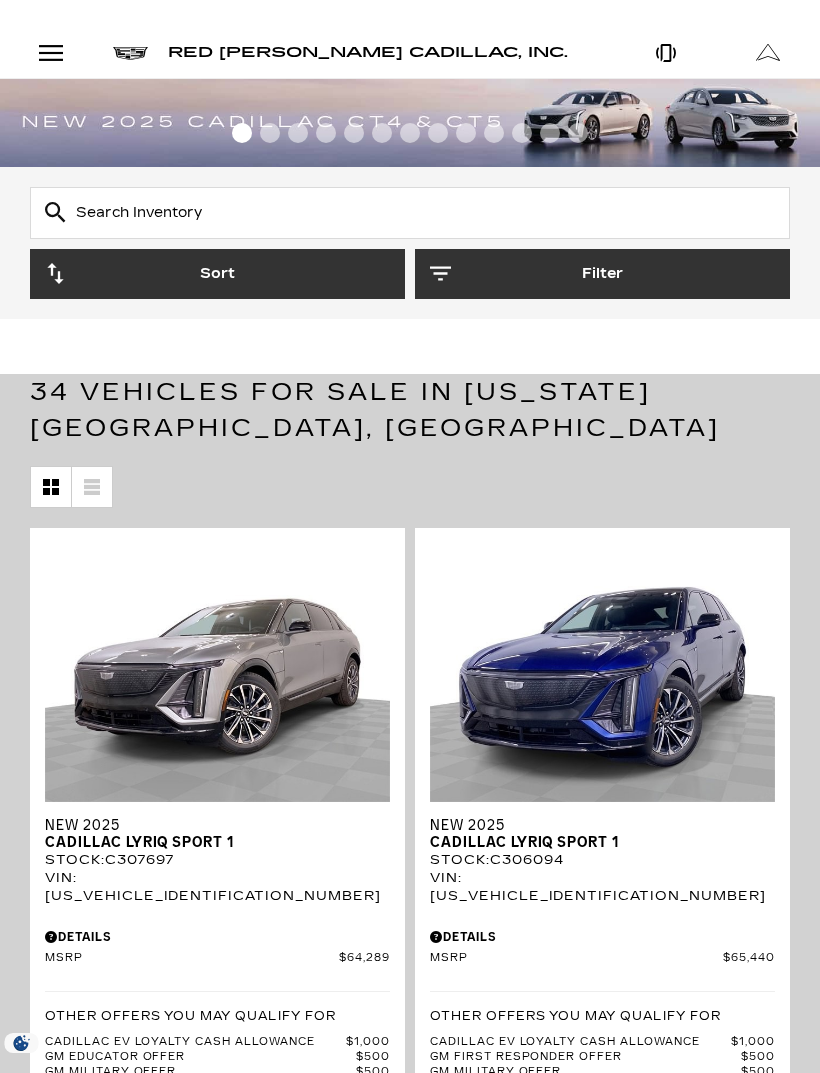 scroll, scrollTop: 0, scrollLeft: 0, axis: both 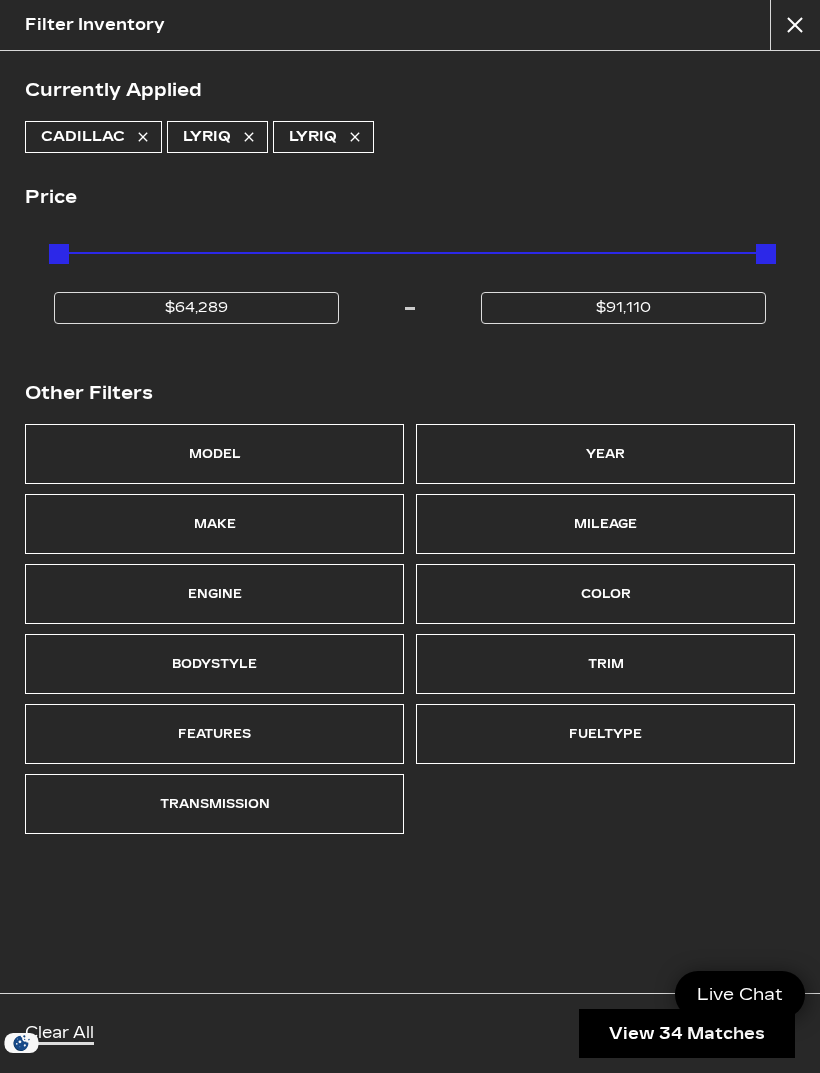 click on "Trim" at bounding box center [606, 664] 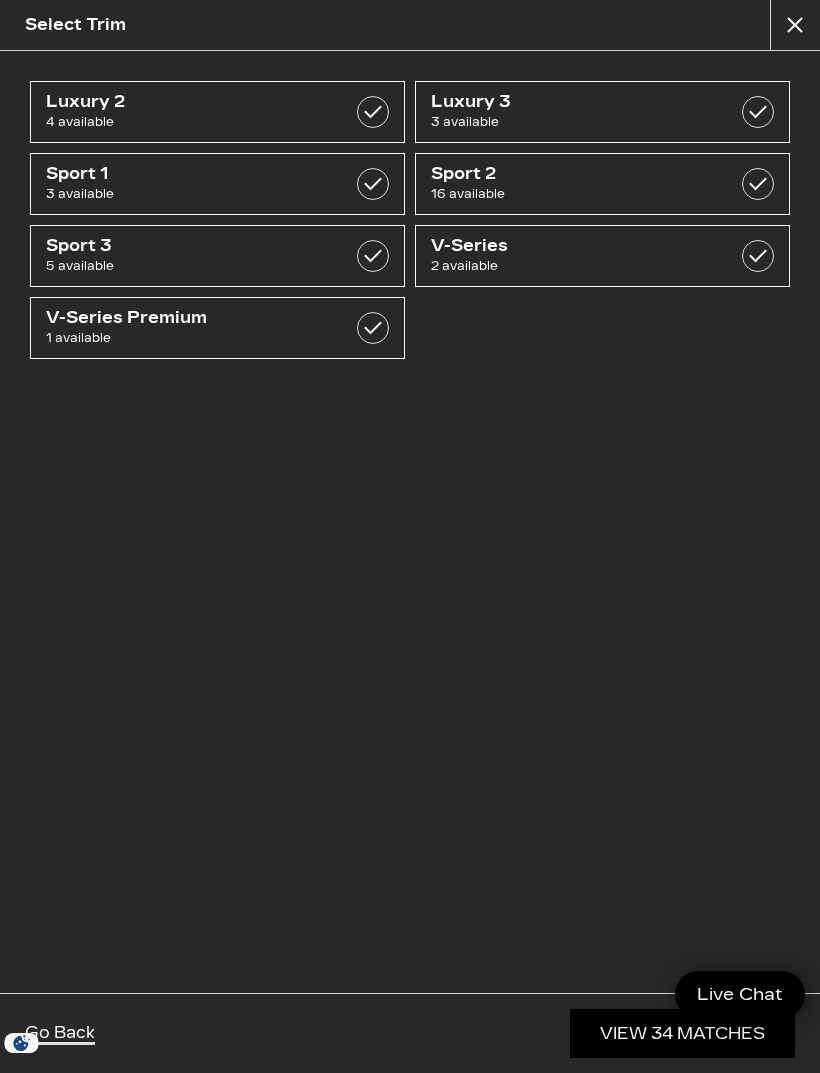 click on "Sport 3" at bounding box center [192, 246] 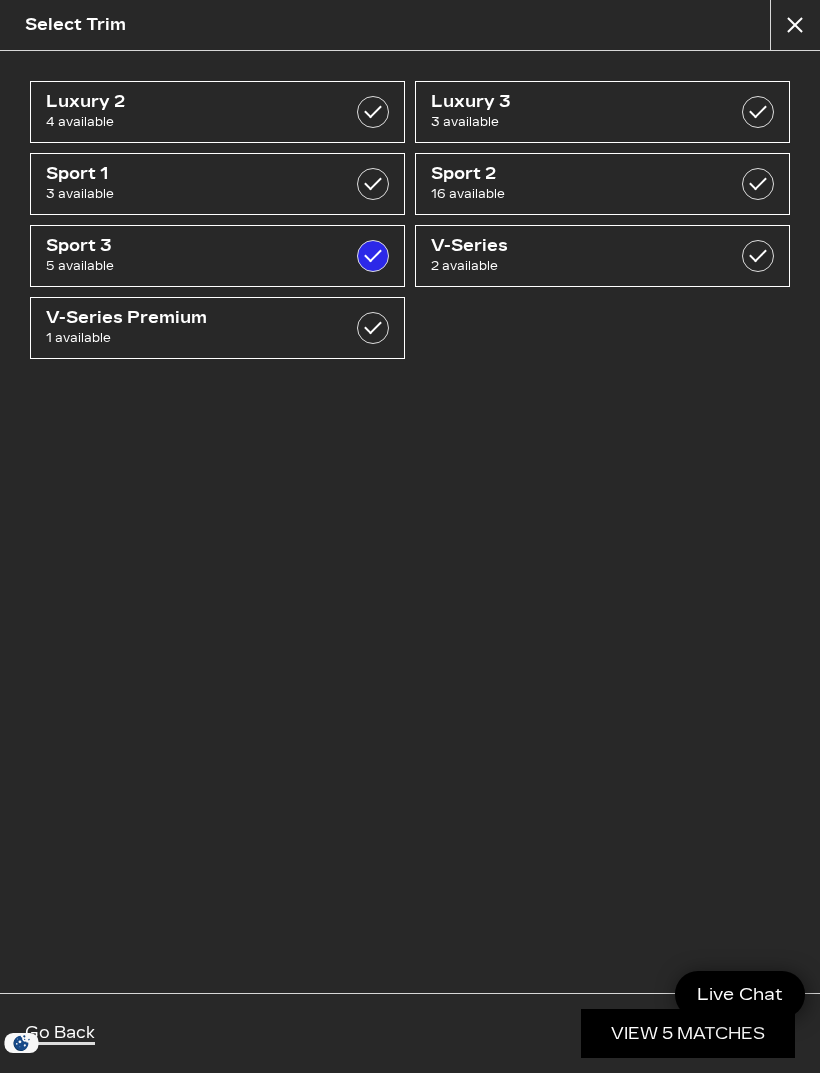 checkbox on "true" 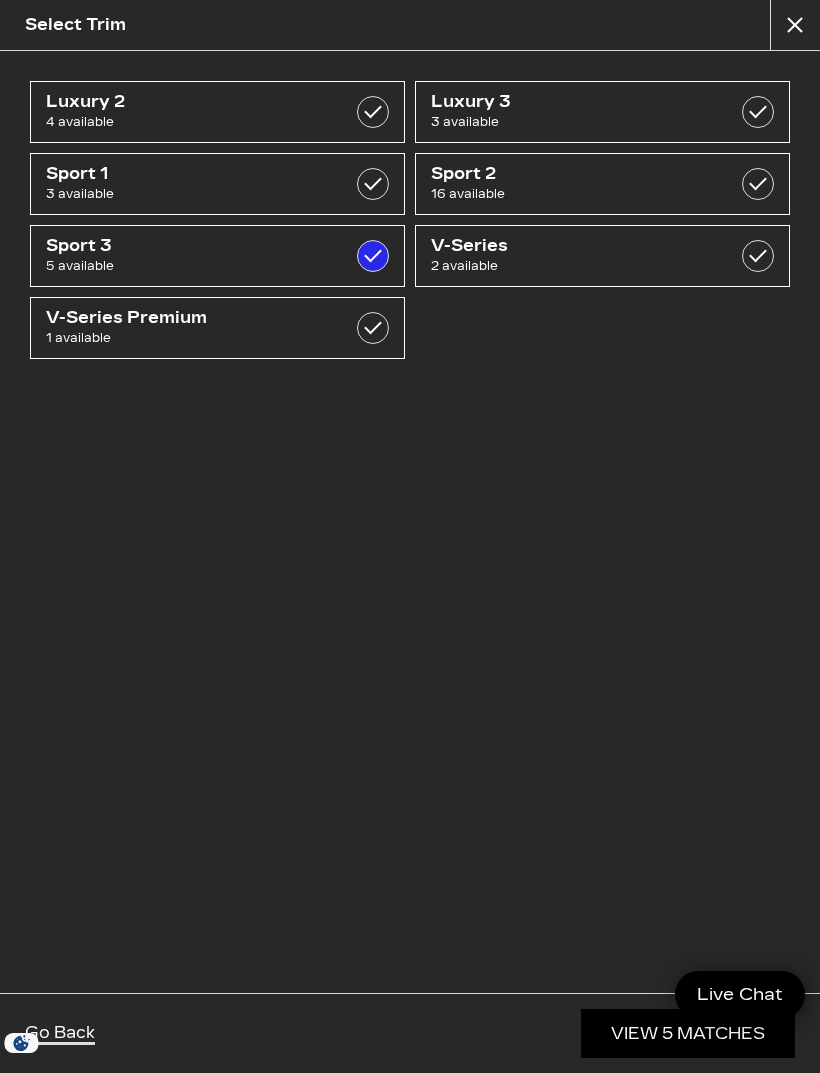 click on "Luxury 3" at bounding box center (577, 102) 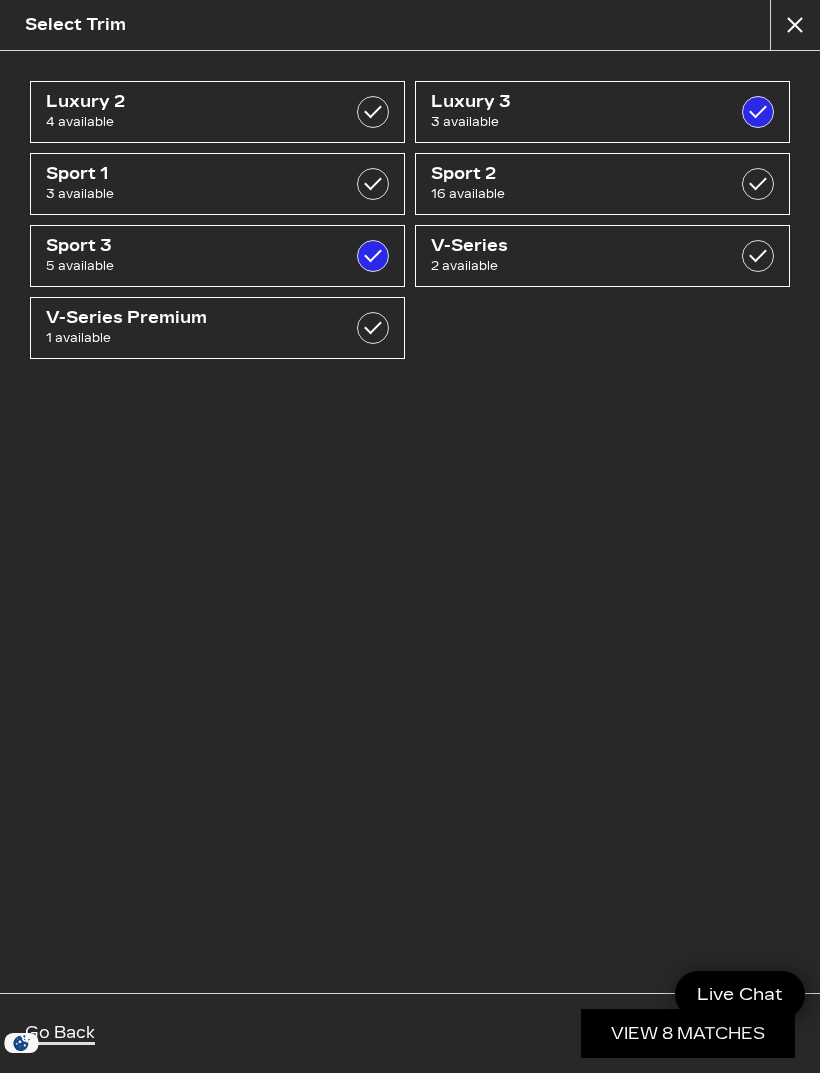checkbox on "true" 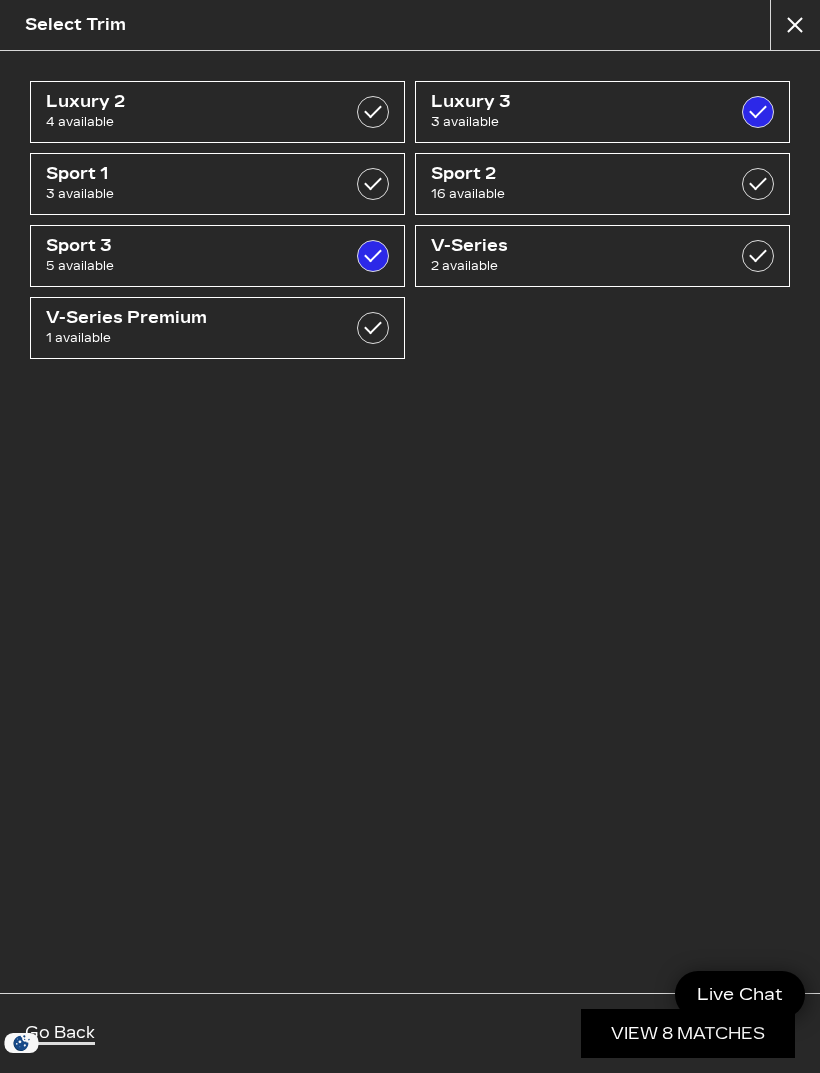 click at bounding box center (795, 25) 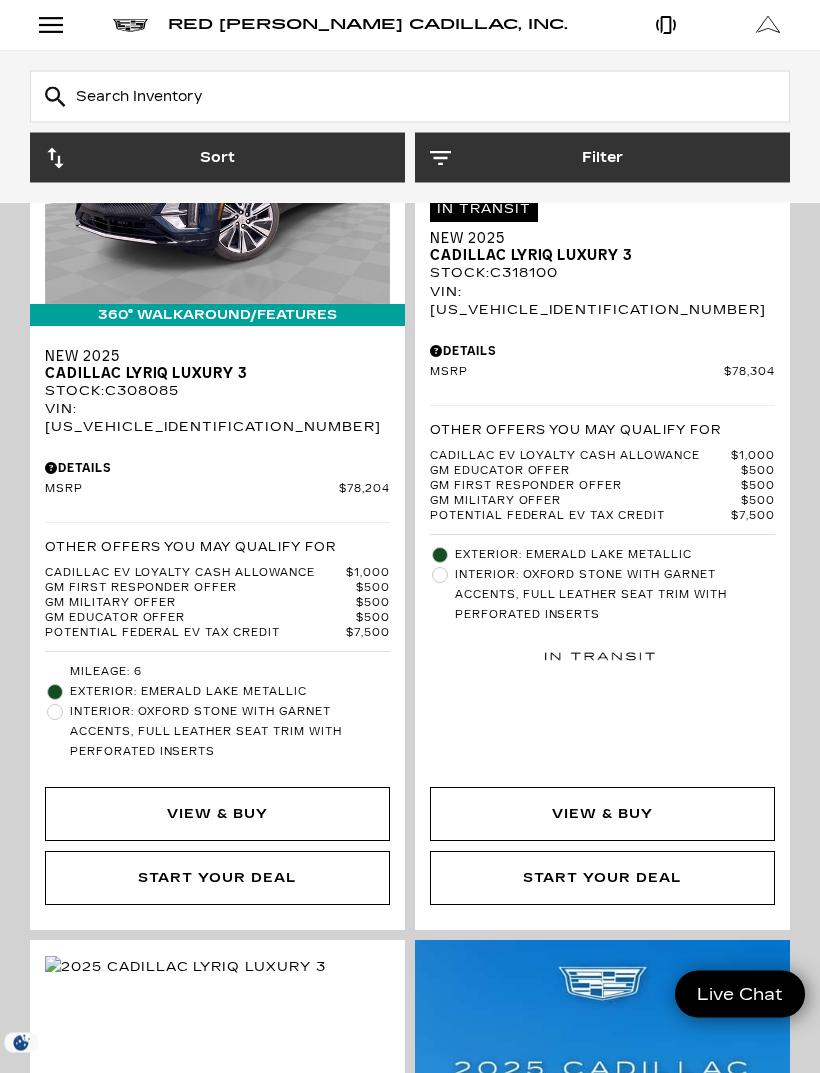 scroll, scrollTop: 2378, scrollLeft: 0, axis: vertical 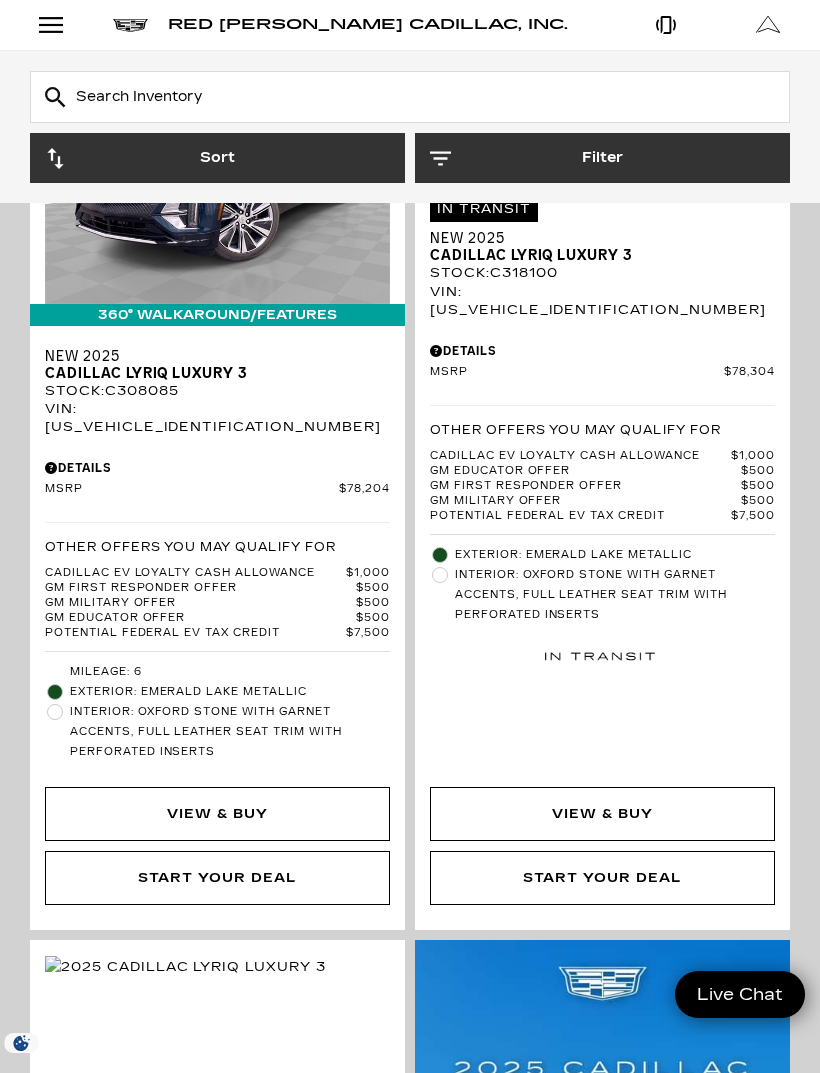 click on "Details" at bounding box center (217, 468) 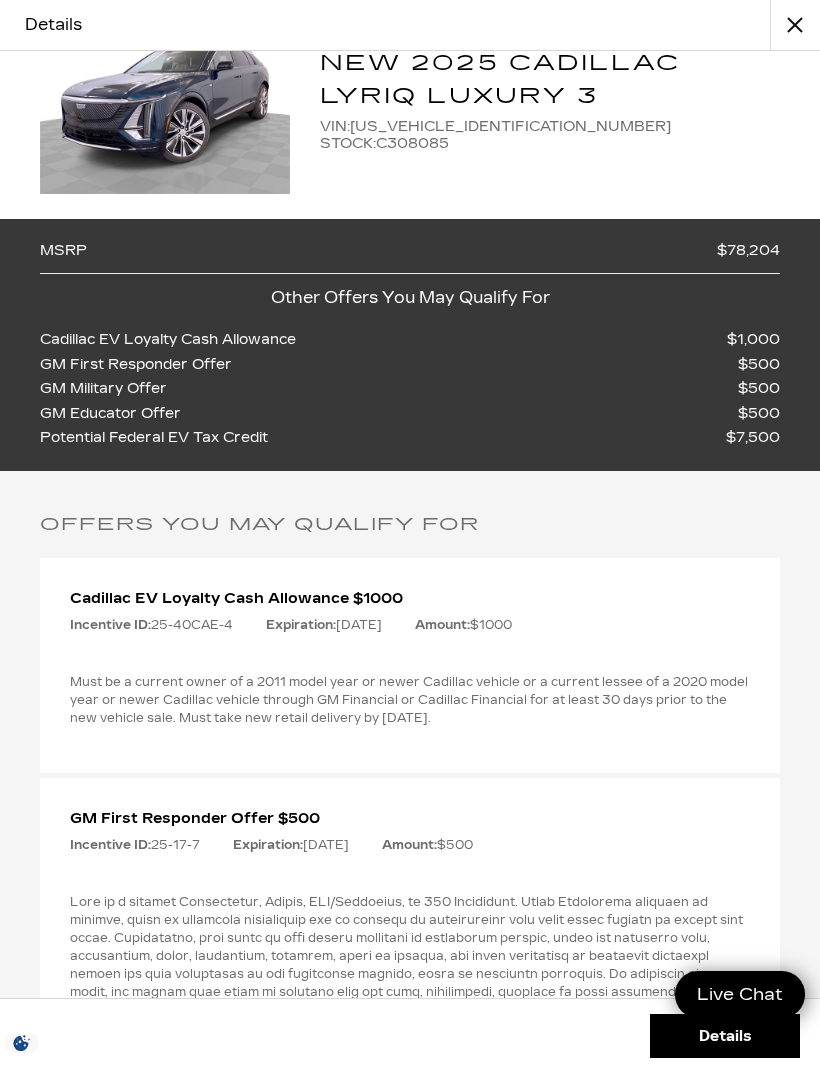 scroll, scrollTop: 142, scrollLeft: 0, axis: vertical 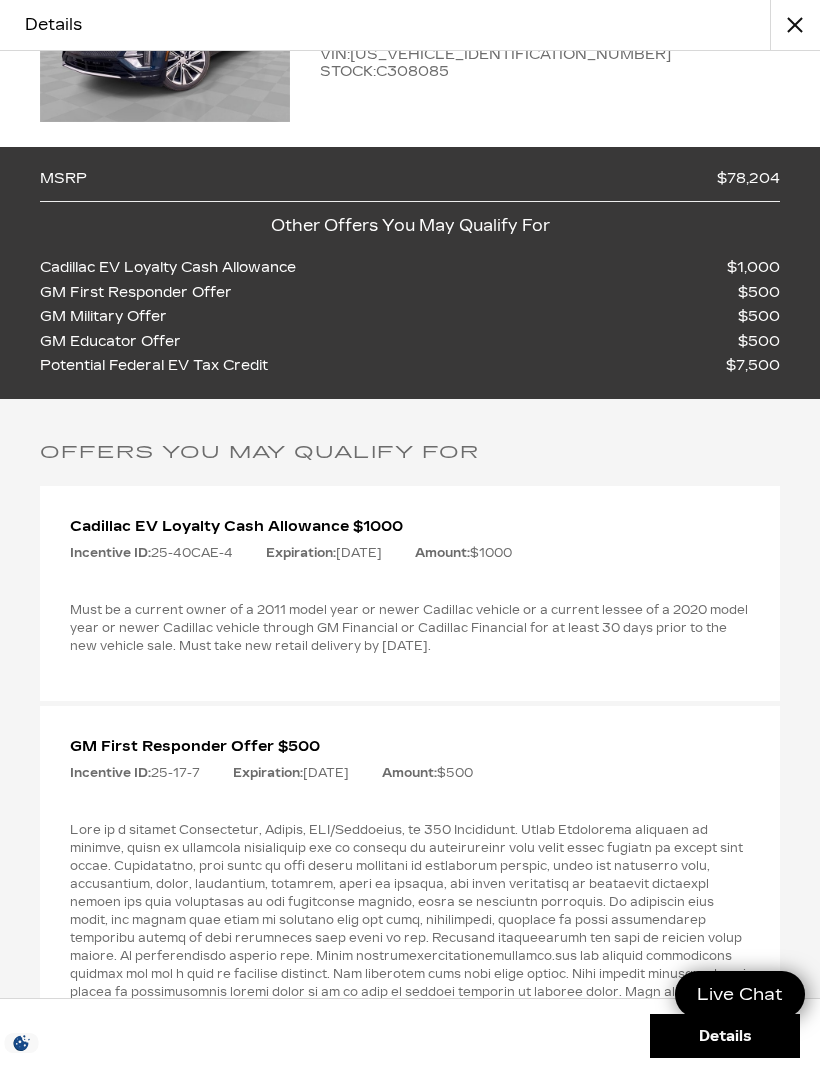 click at bounding box center [795, 25] 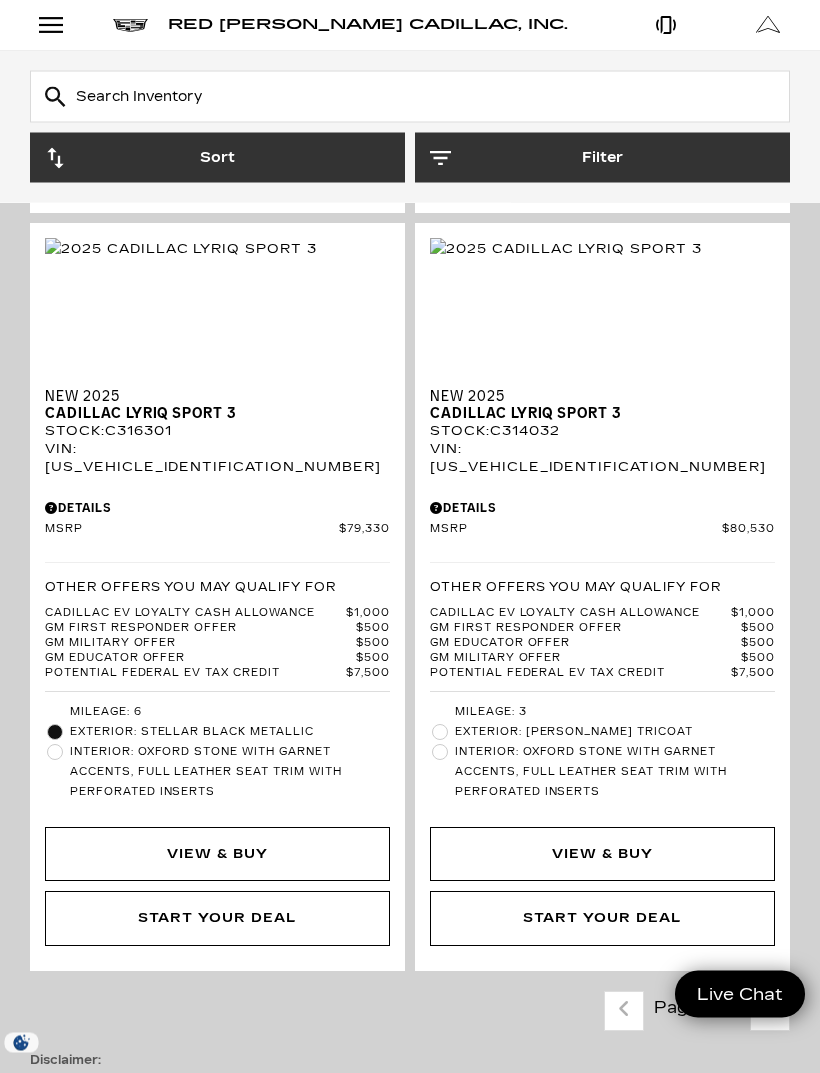 scroll, scrollTop: 4066, scrollLeft: 0, axis: vertical 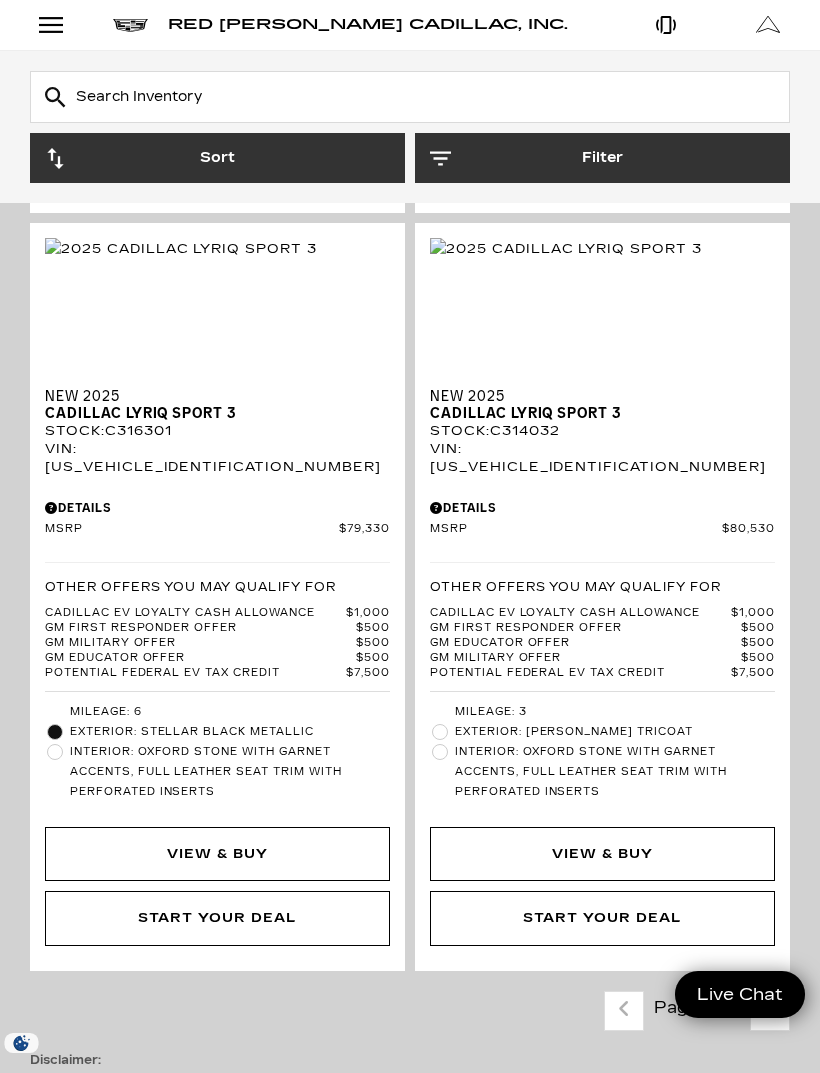 click on "View & Buy" 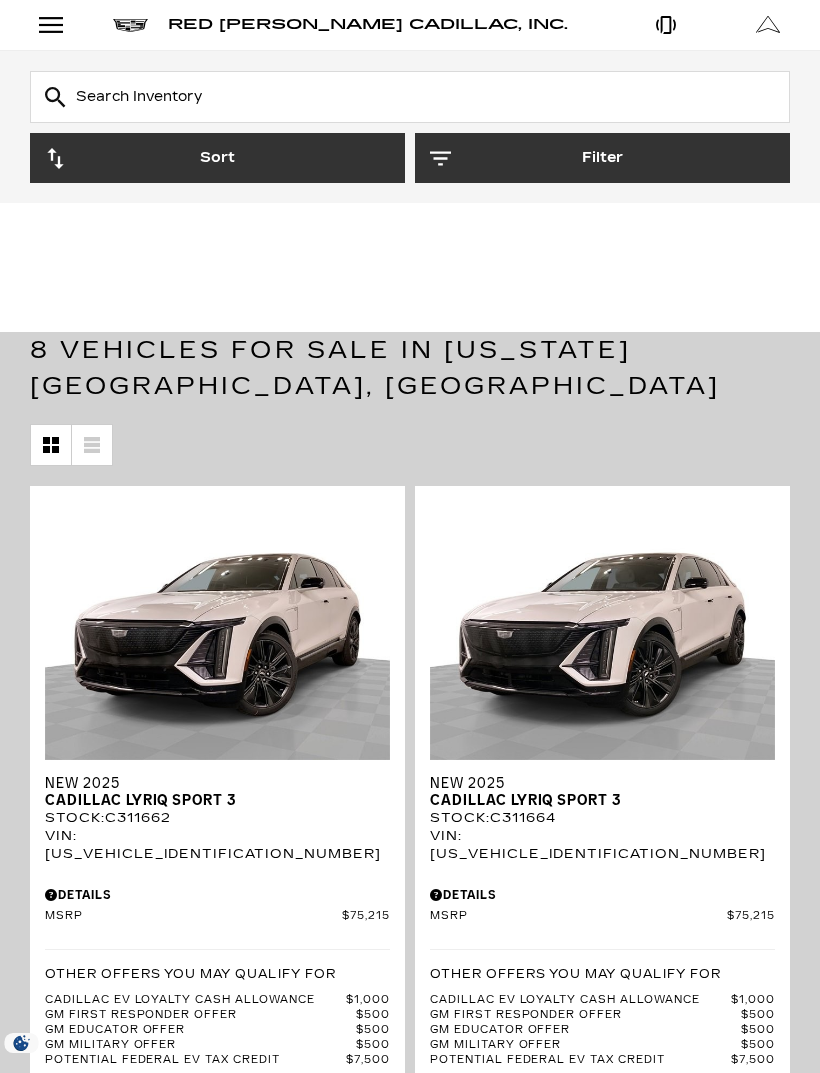 scroll, scrollTop: 0, scrollLeft: 0, axis: both 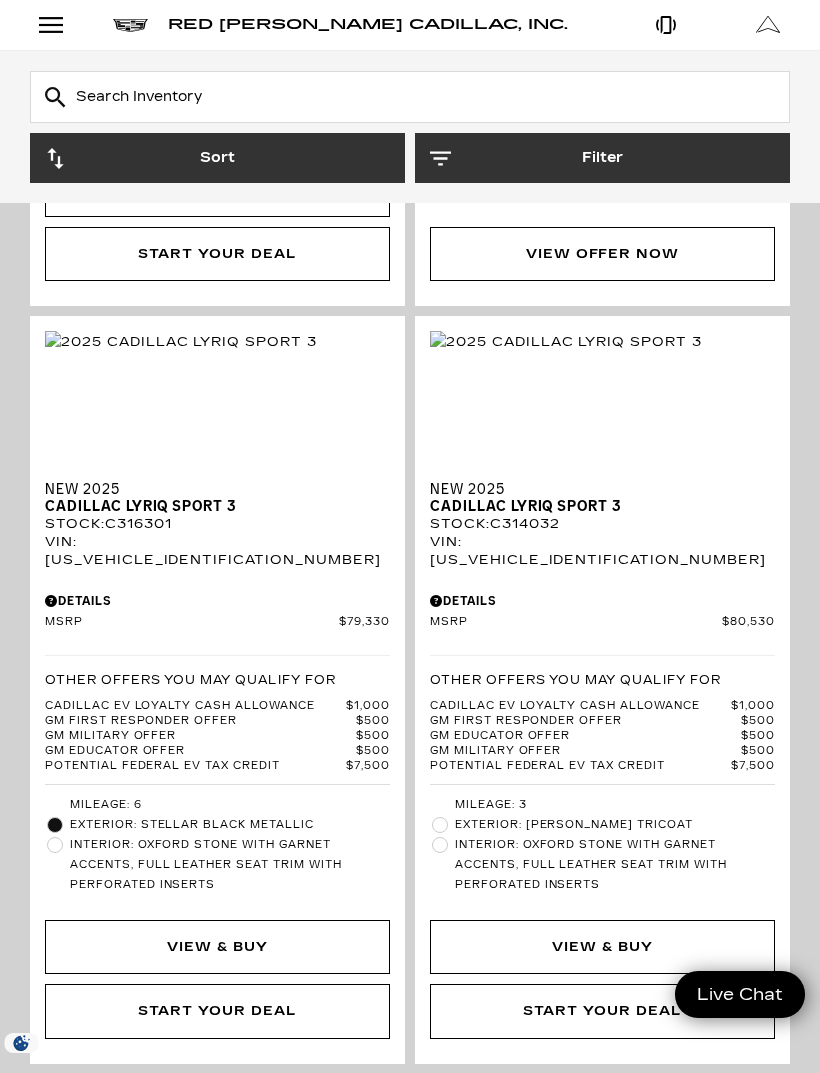 click on "View & Buy" at bounding box center [217, 947] 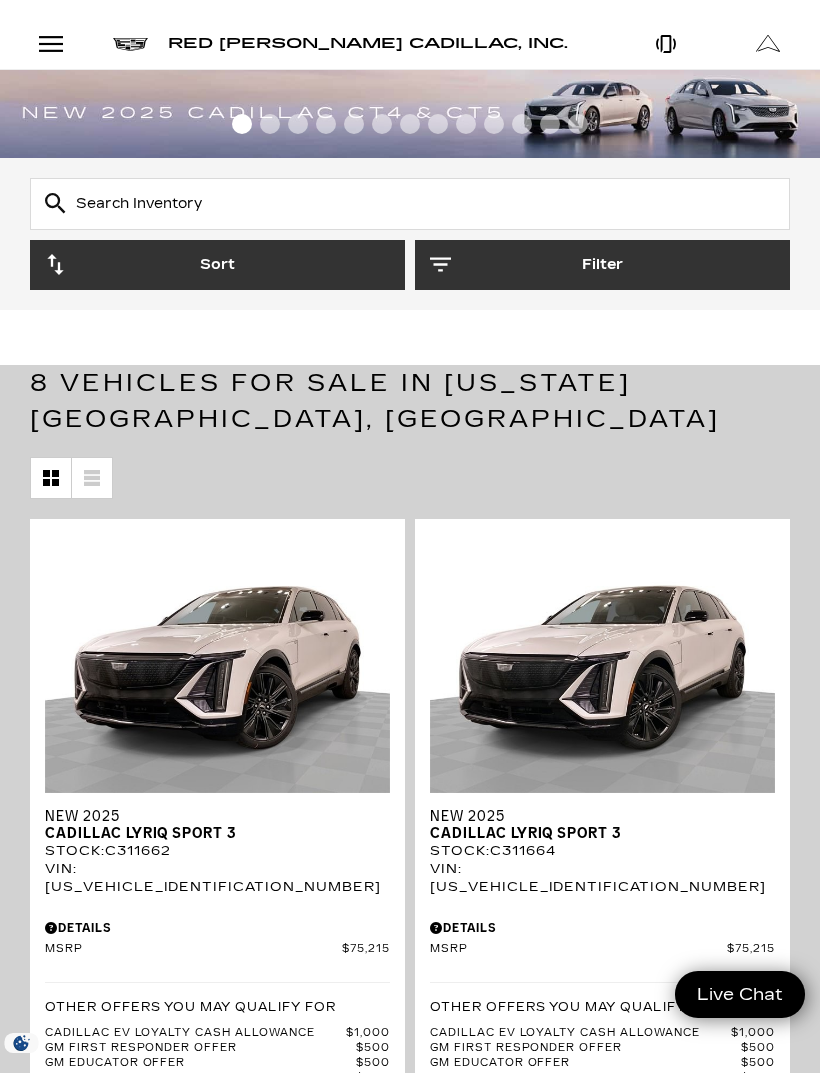 scroll, scrollTop: 24, scrollLeft: 0, axis: vertical 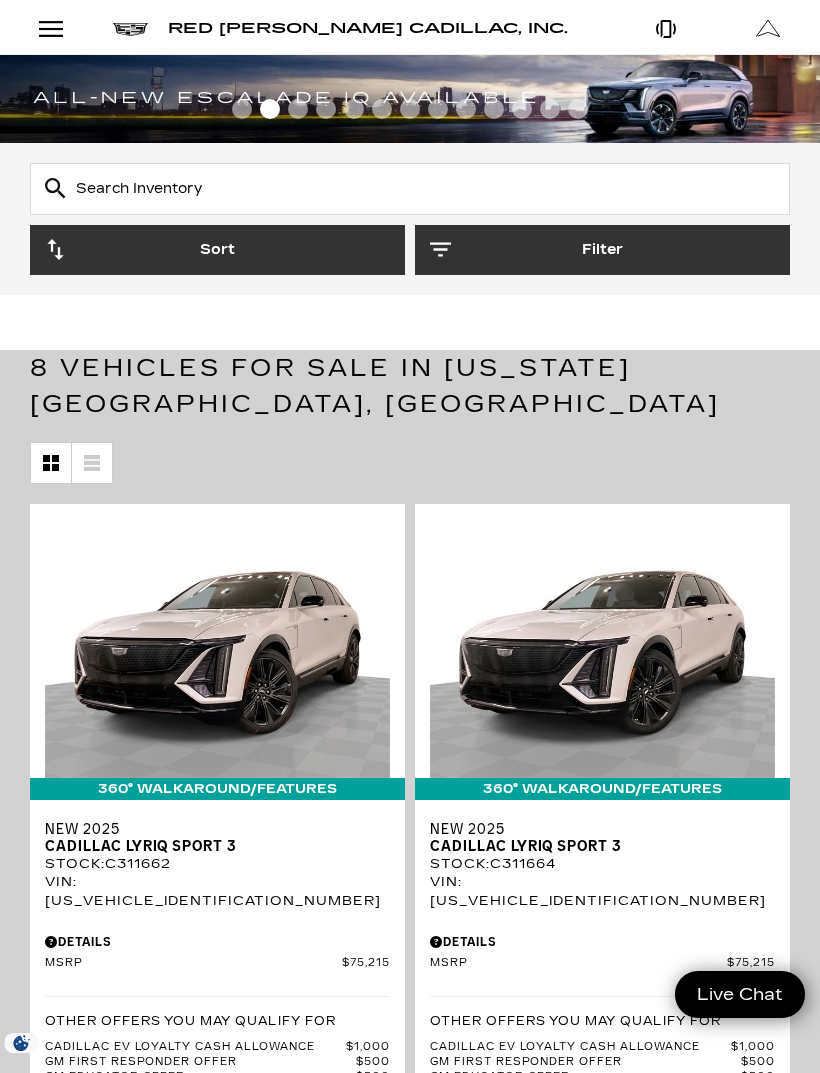 click on "Filter" at bounding box center [602, 250] 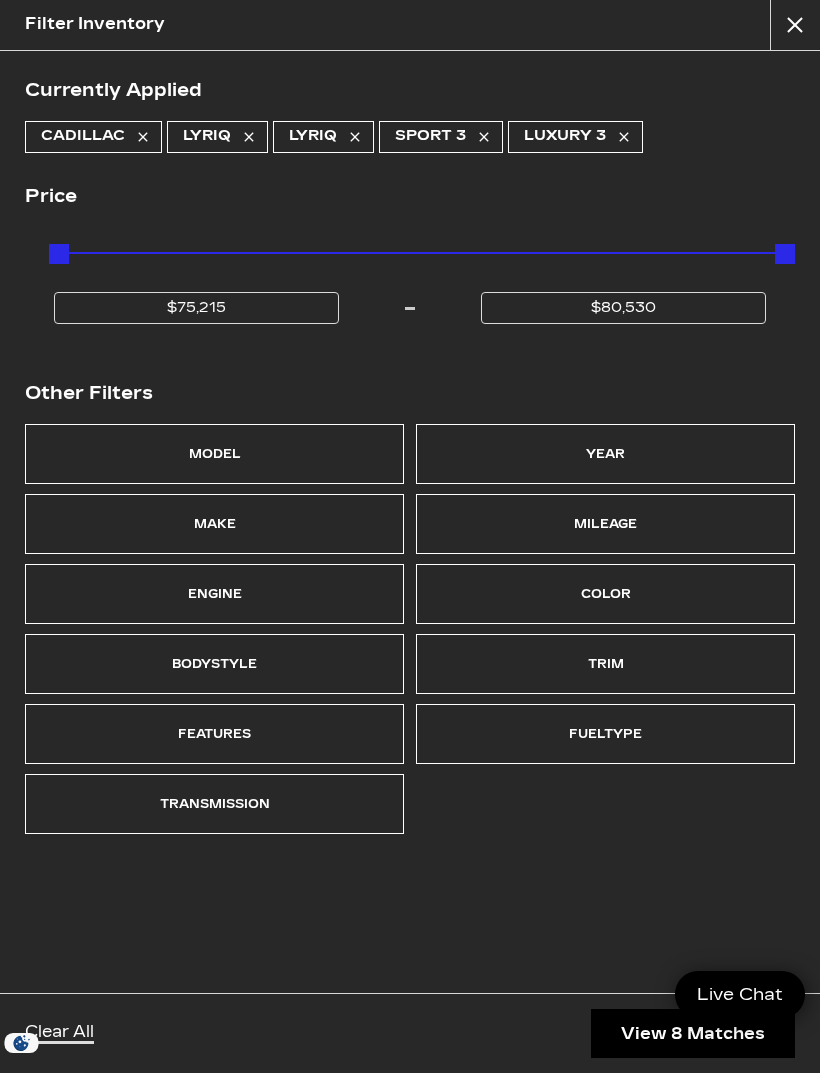 click on "Trim" at bounding box center (605, 664) 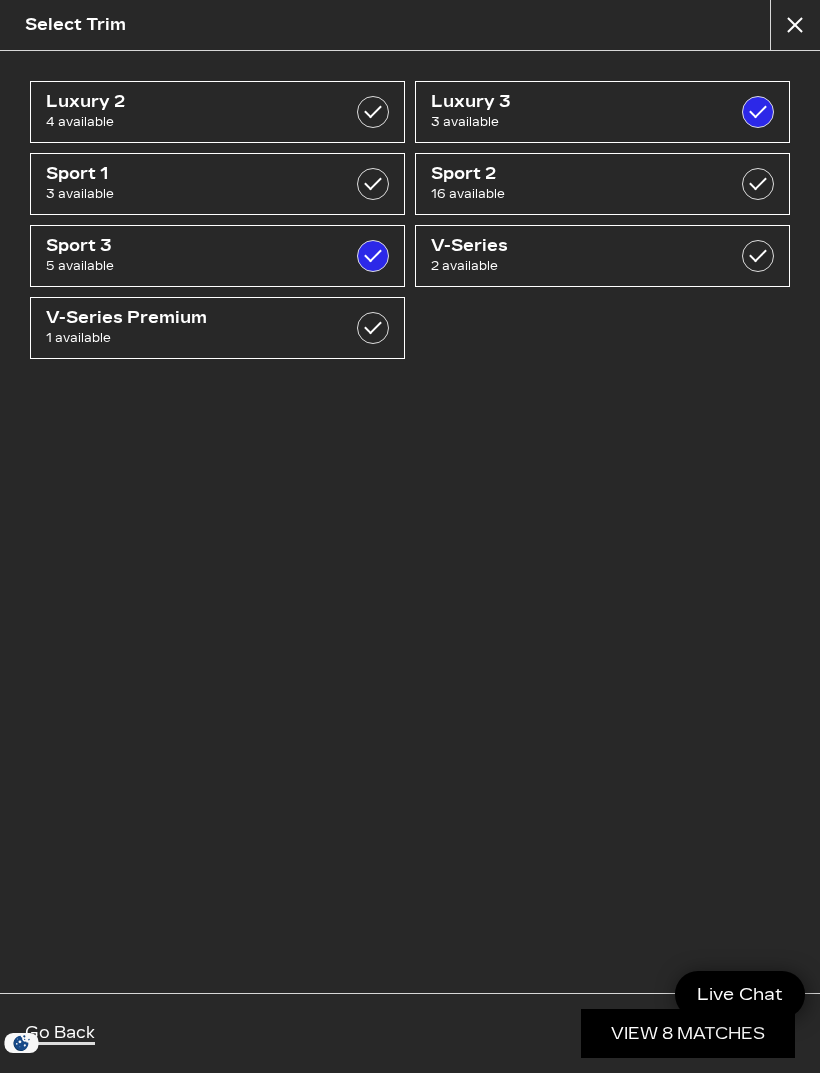 click on "4   available" at bounding box center [192, 122] 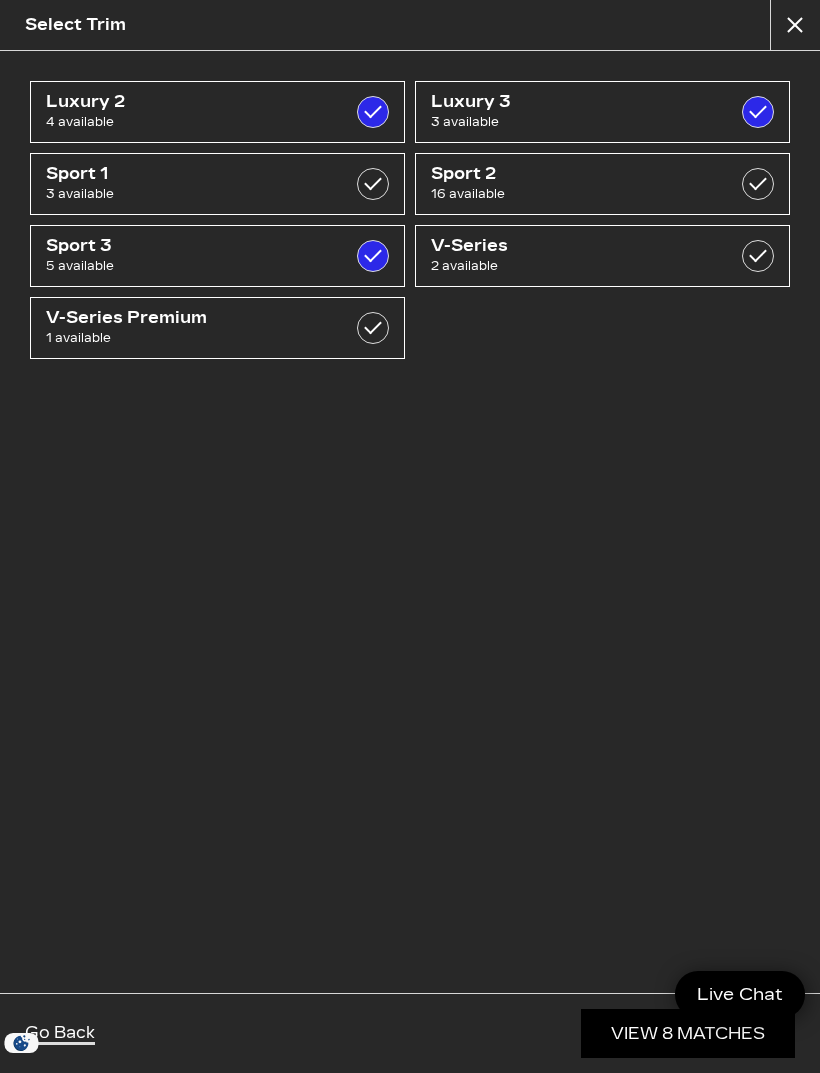 checkbox on "true" 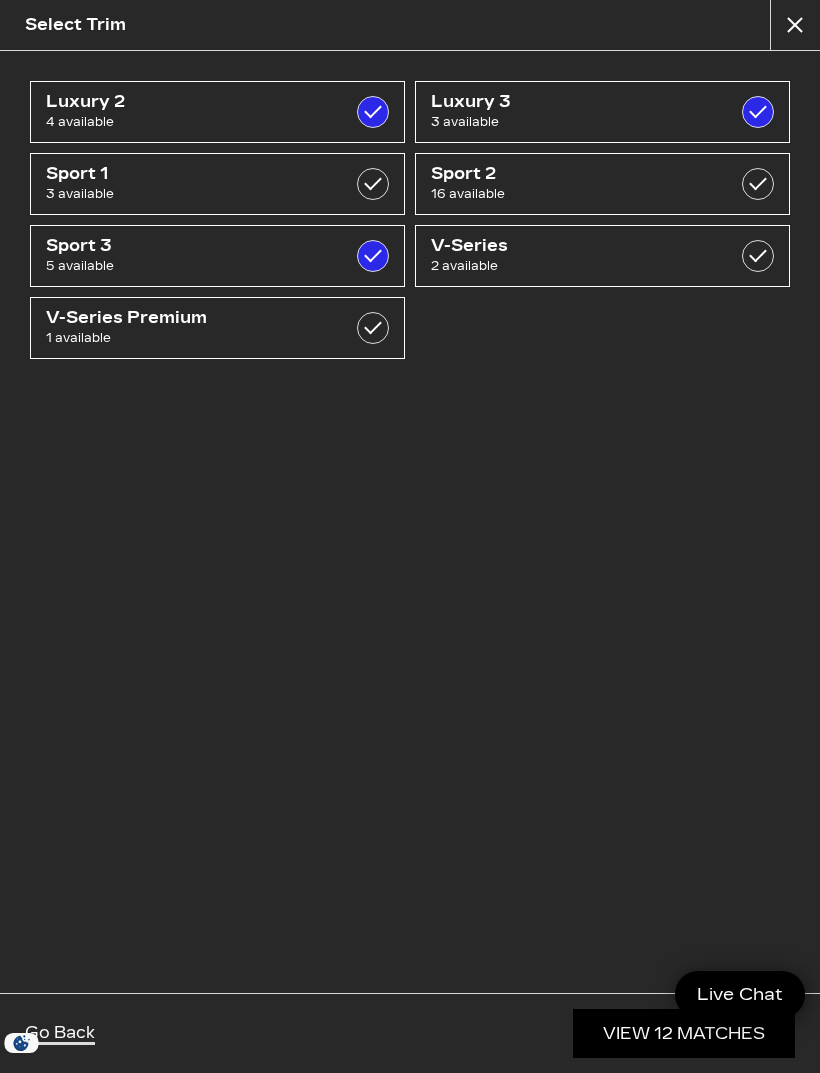 click on "Sport 2" at bounding box center [577, 174] 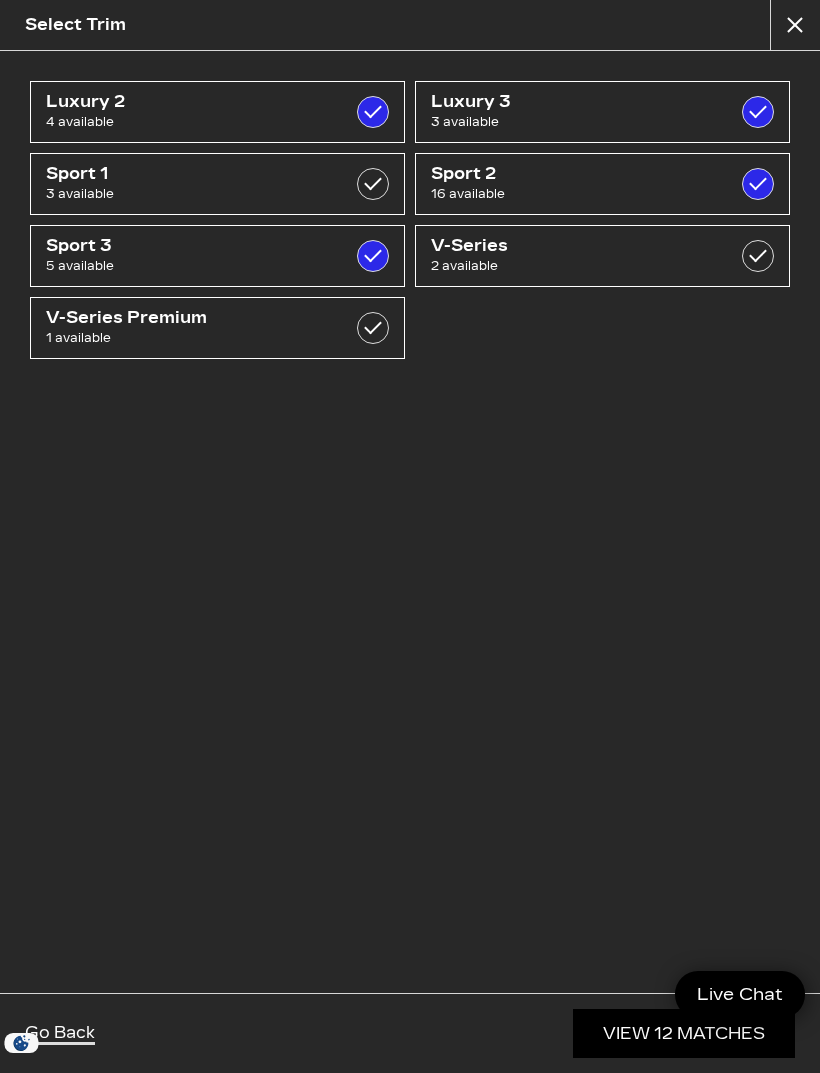 checkbox on "true" 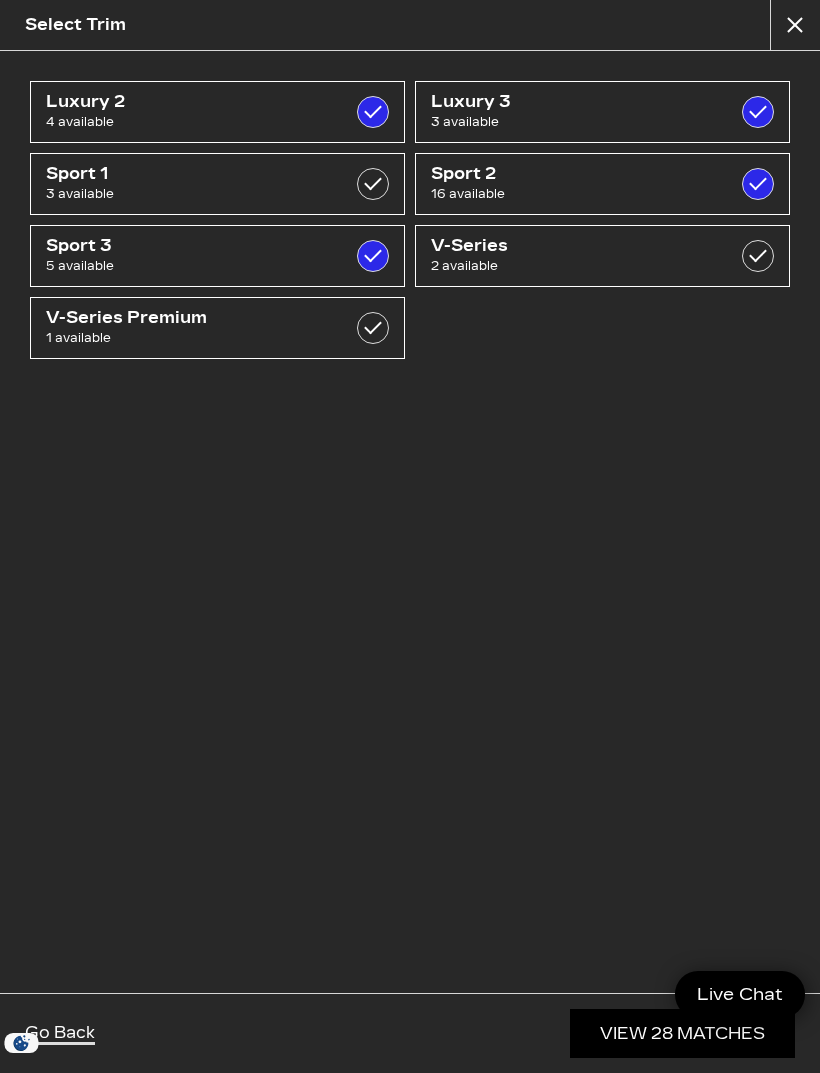 click at bounding box center [795, 25] 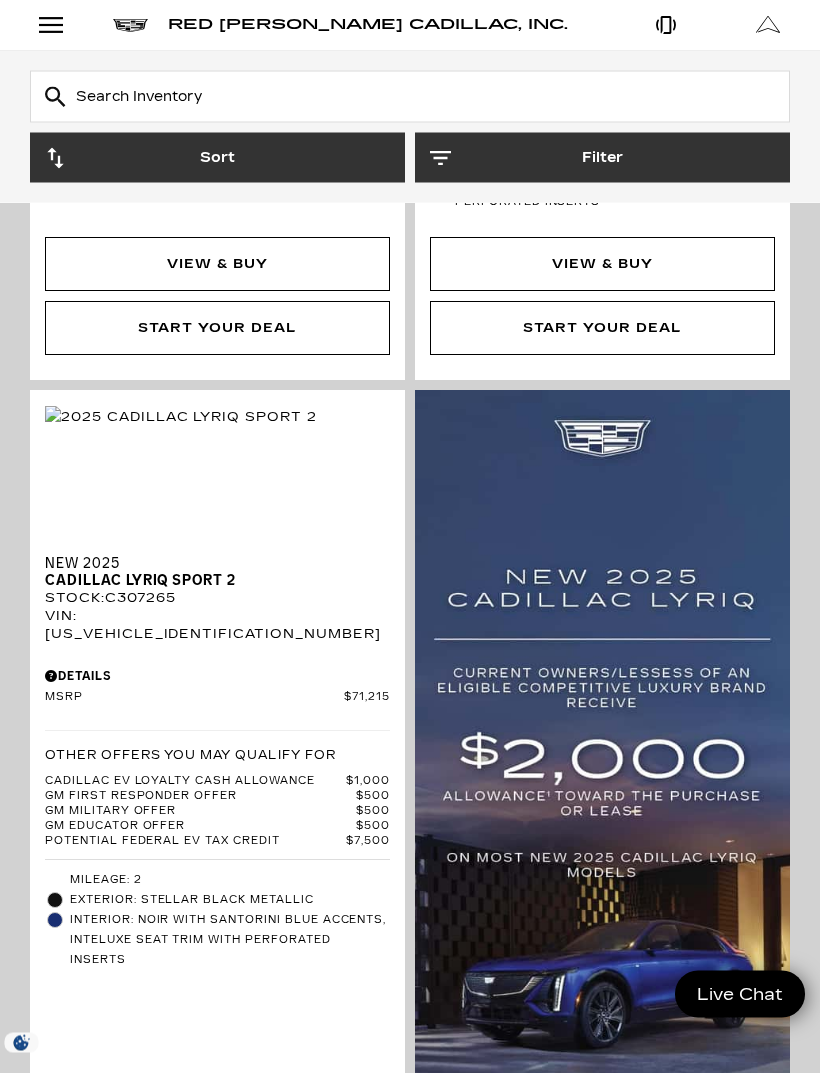 scroll, scrollTop: 1049, scrollLeft: 0, axis: vertical 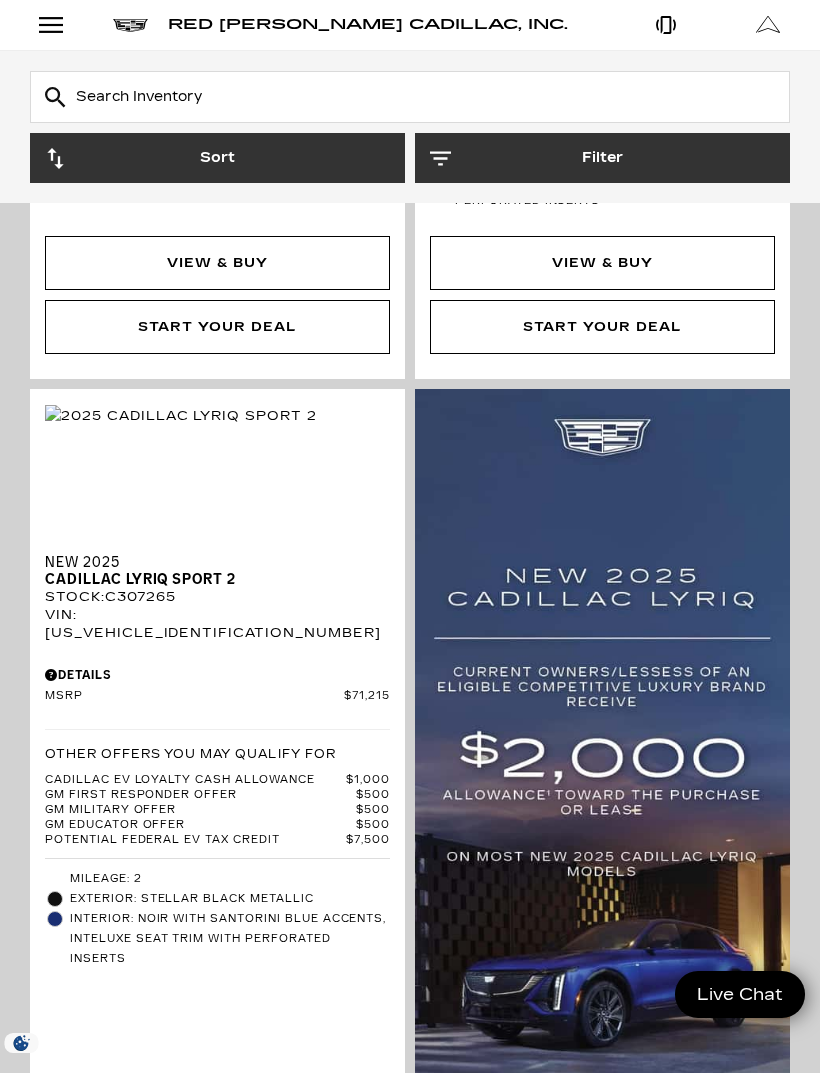 click at bounding box center [602, 817] 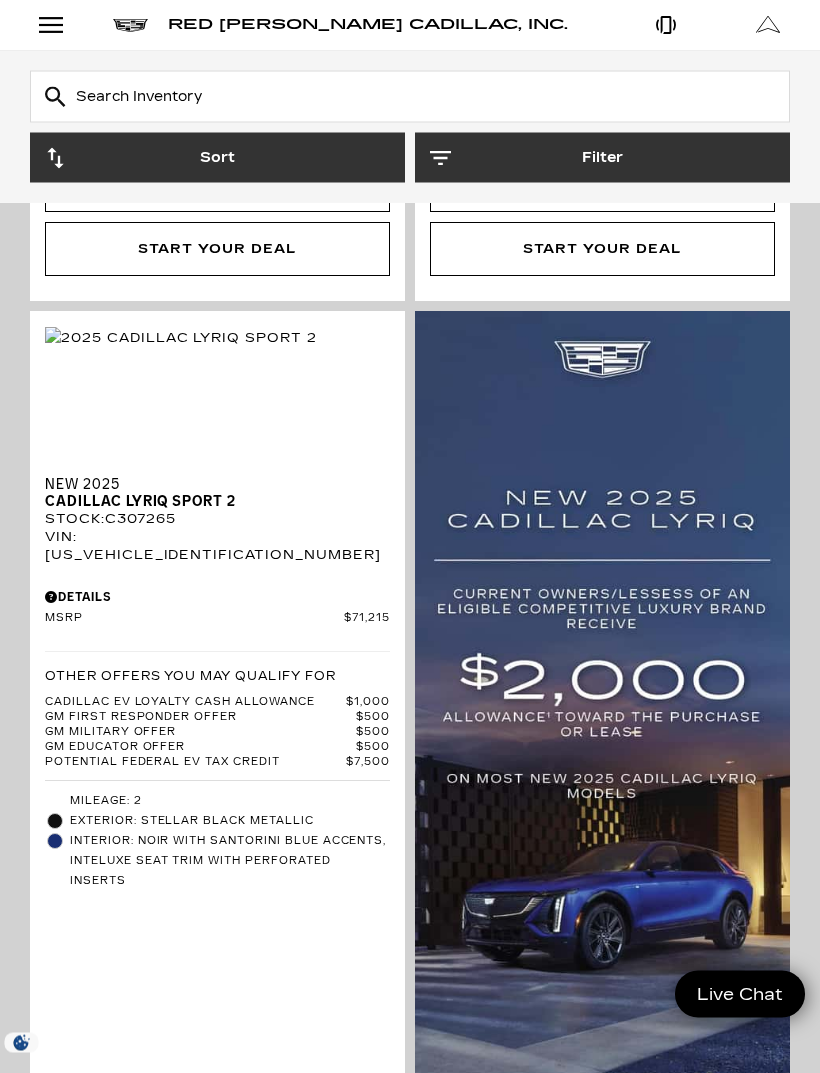 scroll, scrollTop: 1128, scrollLeft: 0, axis: vertical 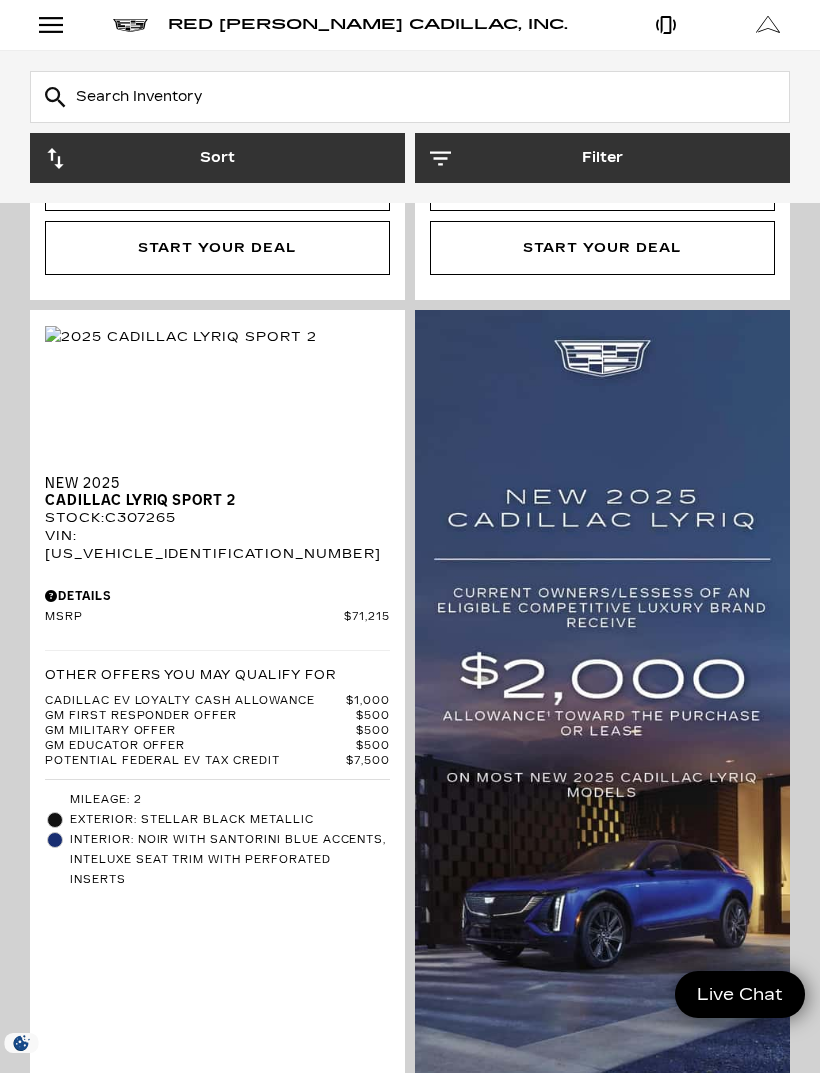 click at bounding box center (602, 738) 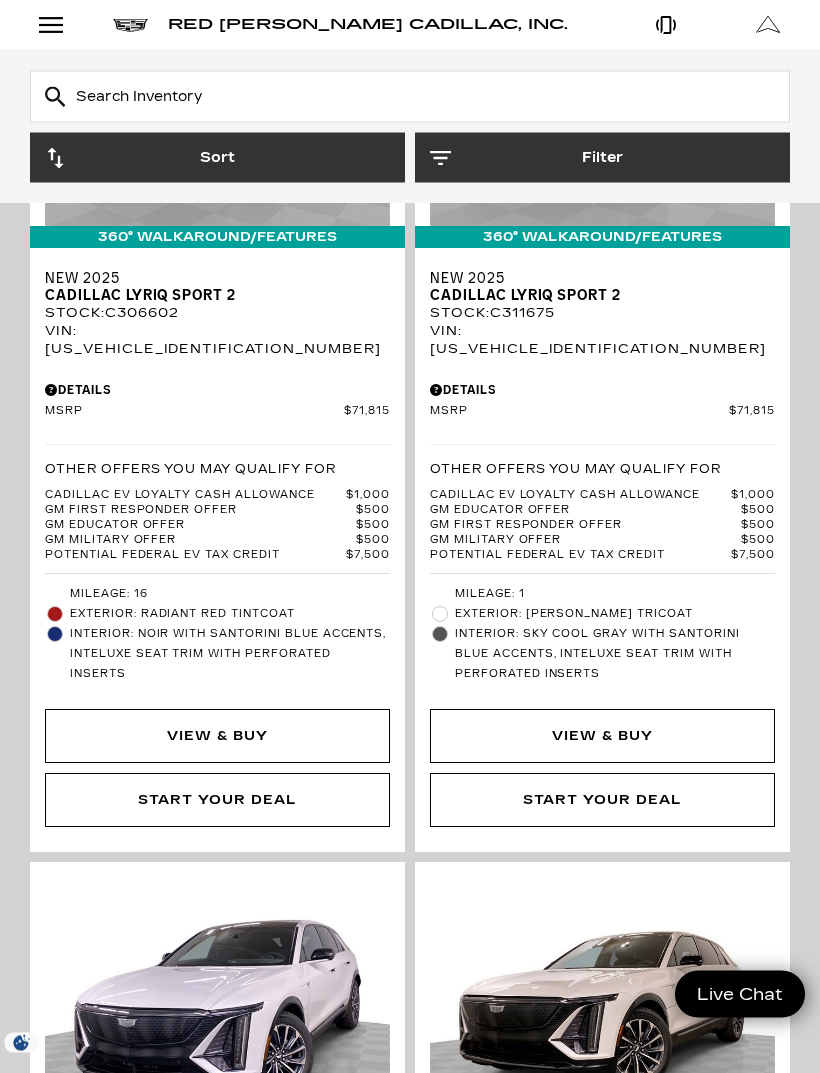 scroll, scrollTop: 7018, scrollLeft: 0, axis: vertical 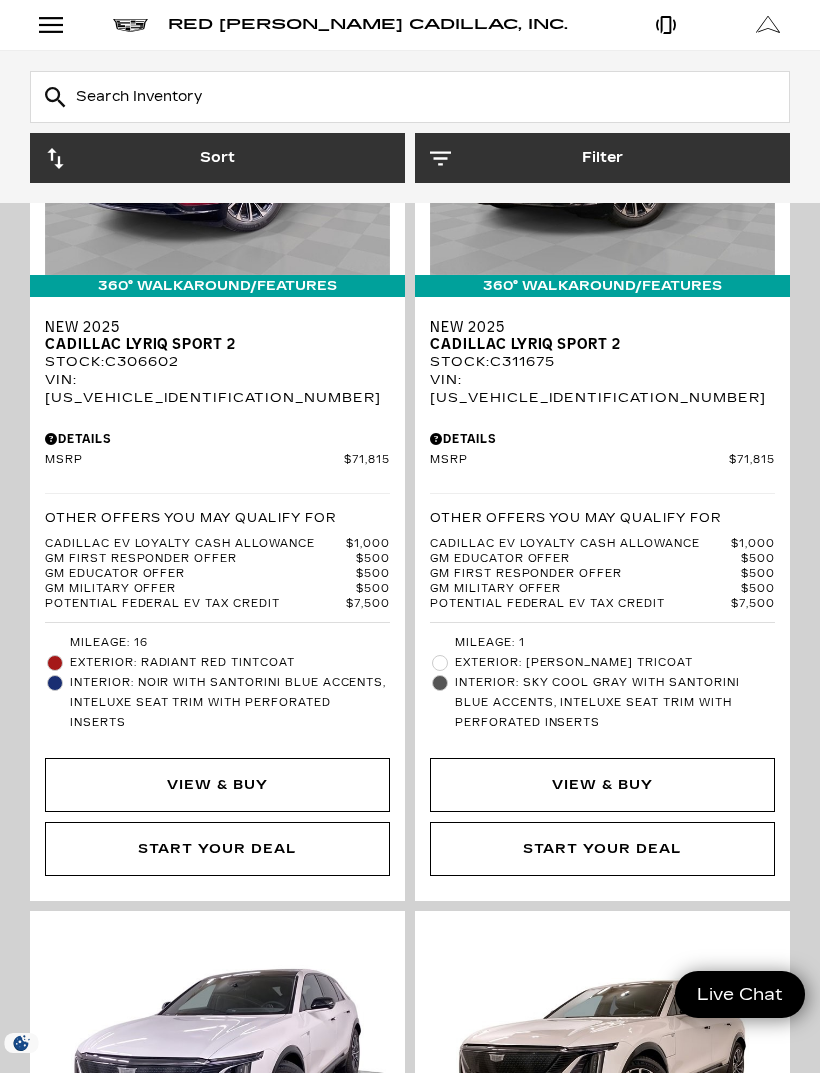 click on "Filter" at bounding box center [602, 158] 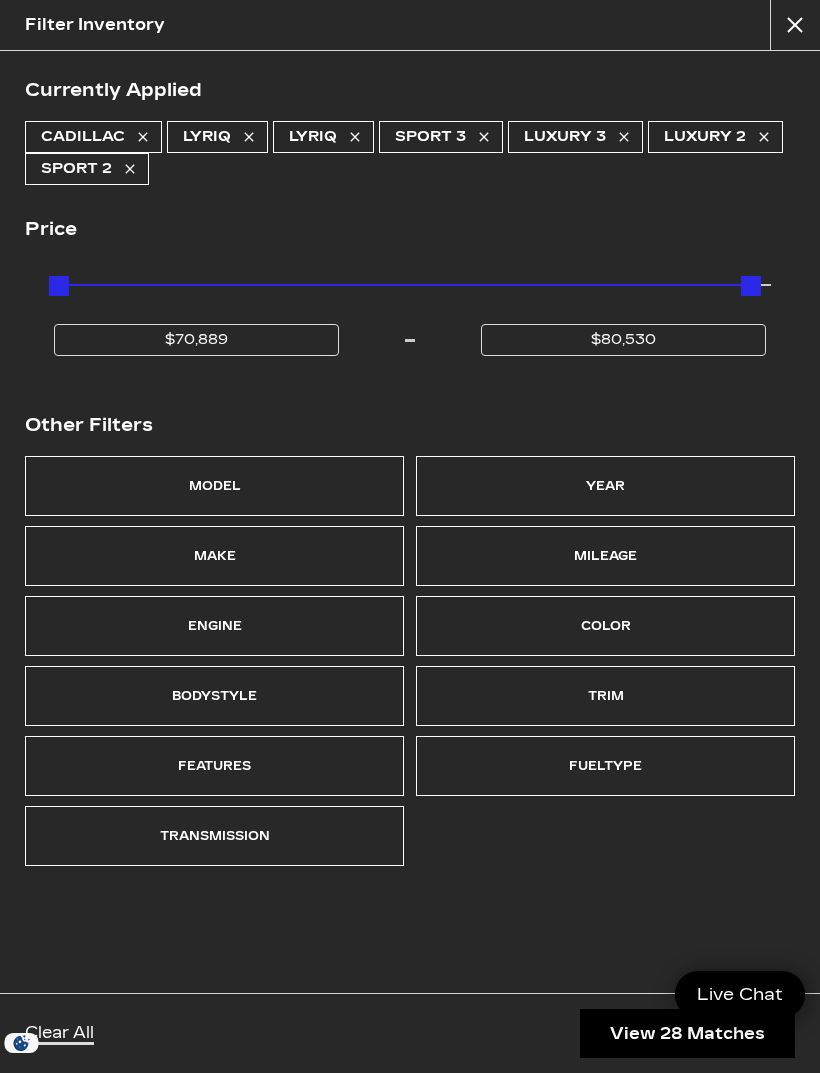 click on "Trim" at bounding box center [606, 696] 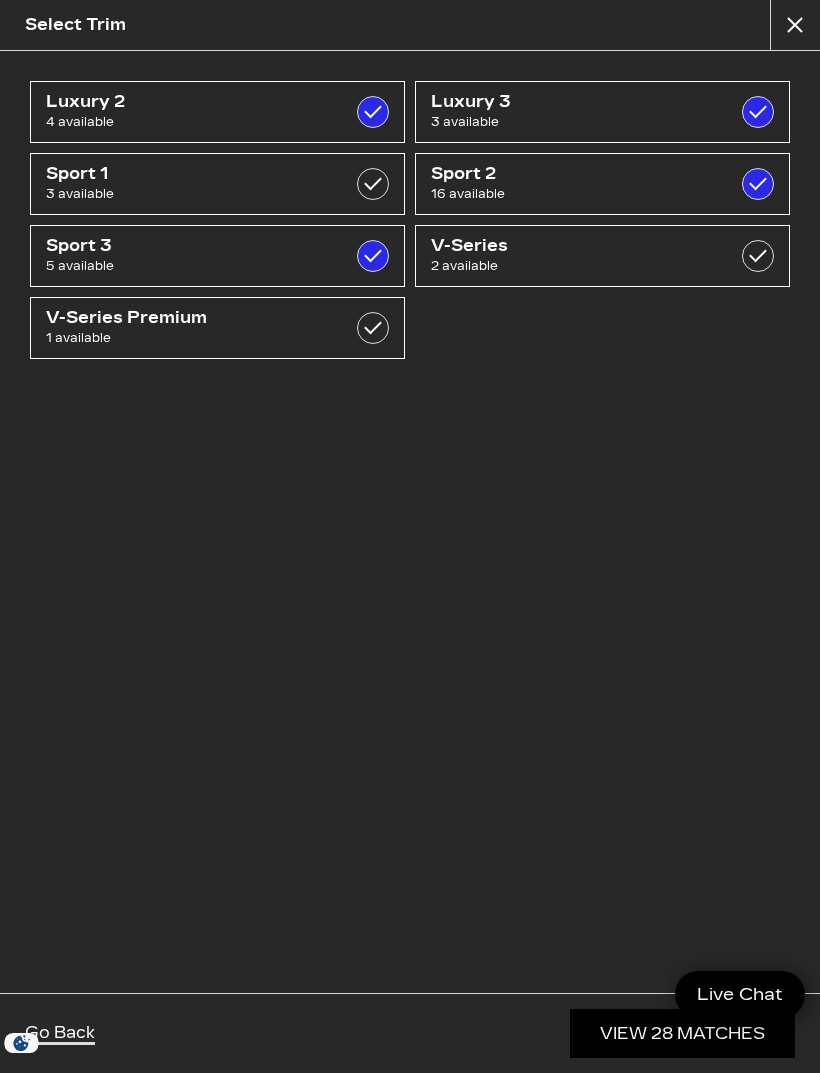 click on "V-Series" at bounding box center [577, 246] 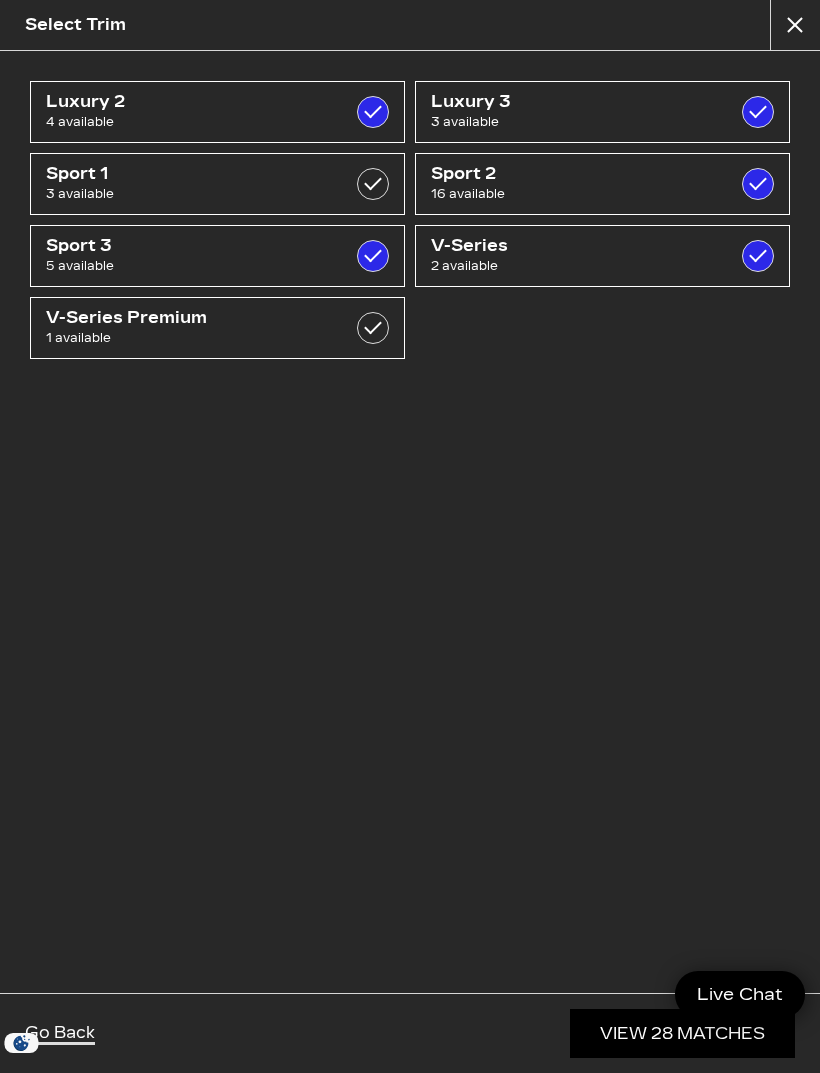 checkbox on "true" 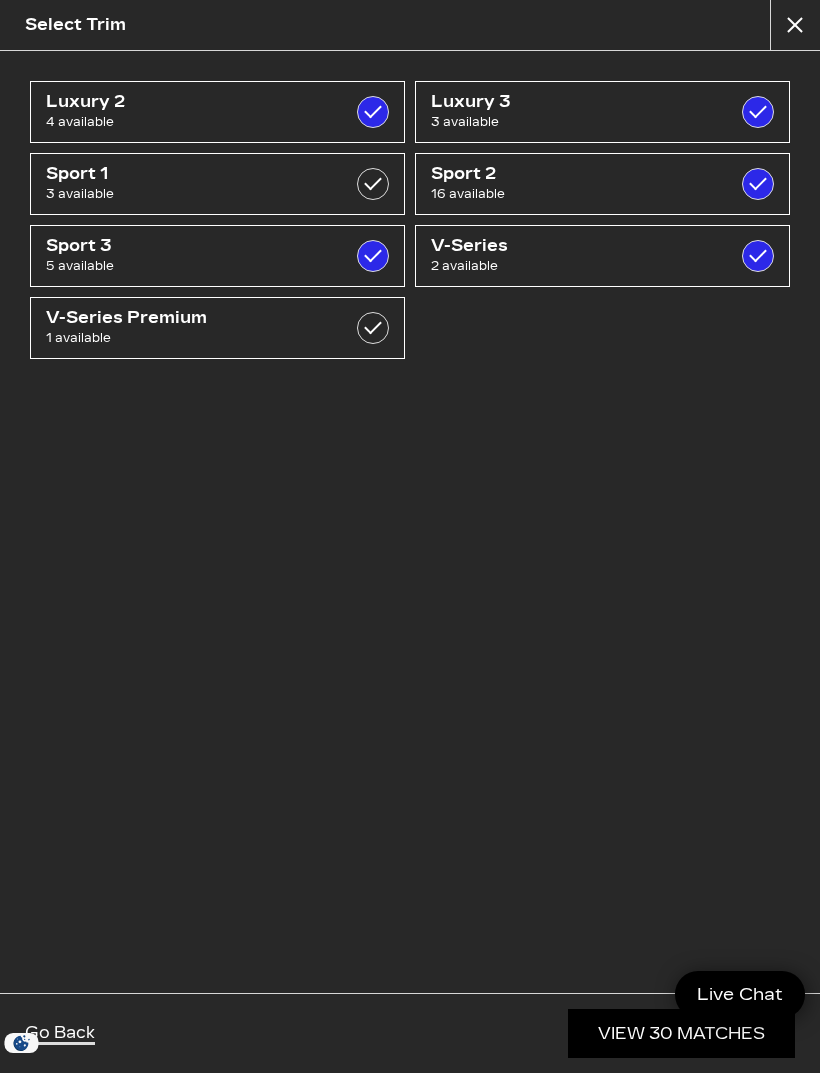 scroll, scrollTop: 0, scrollLeft: 0, axis: both 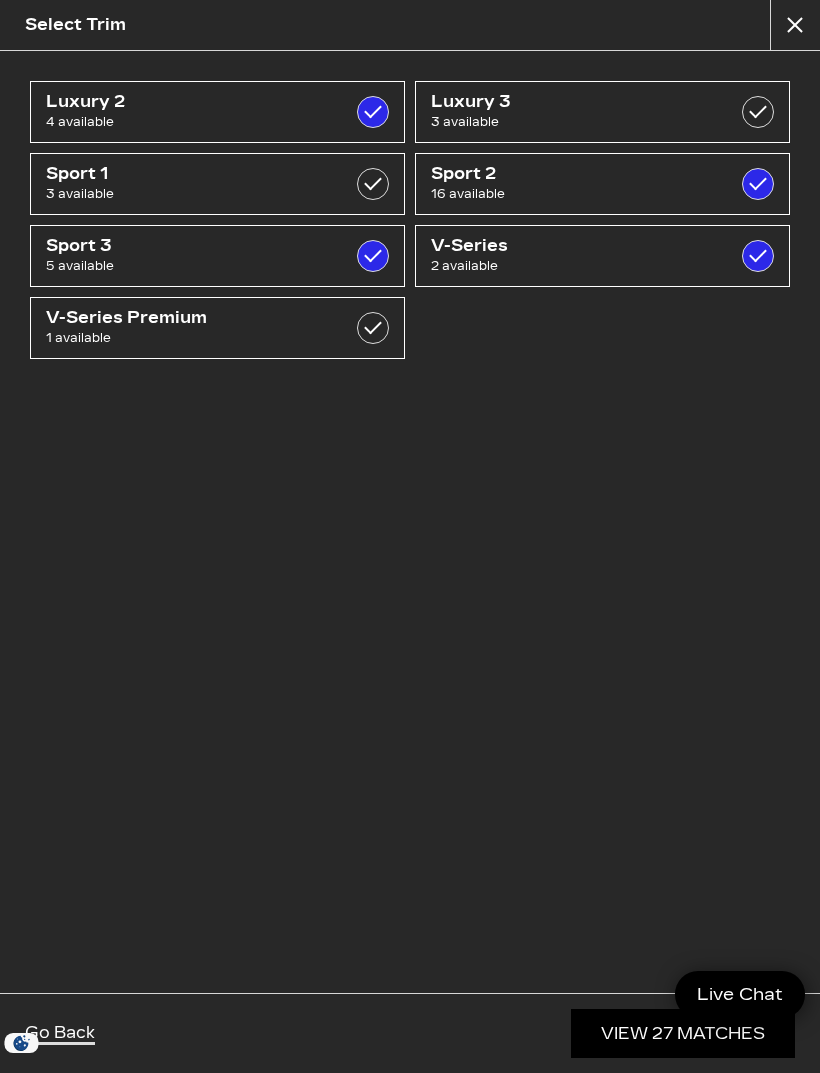 click at bounding box center [758, 112] 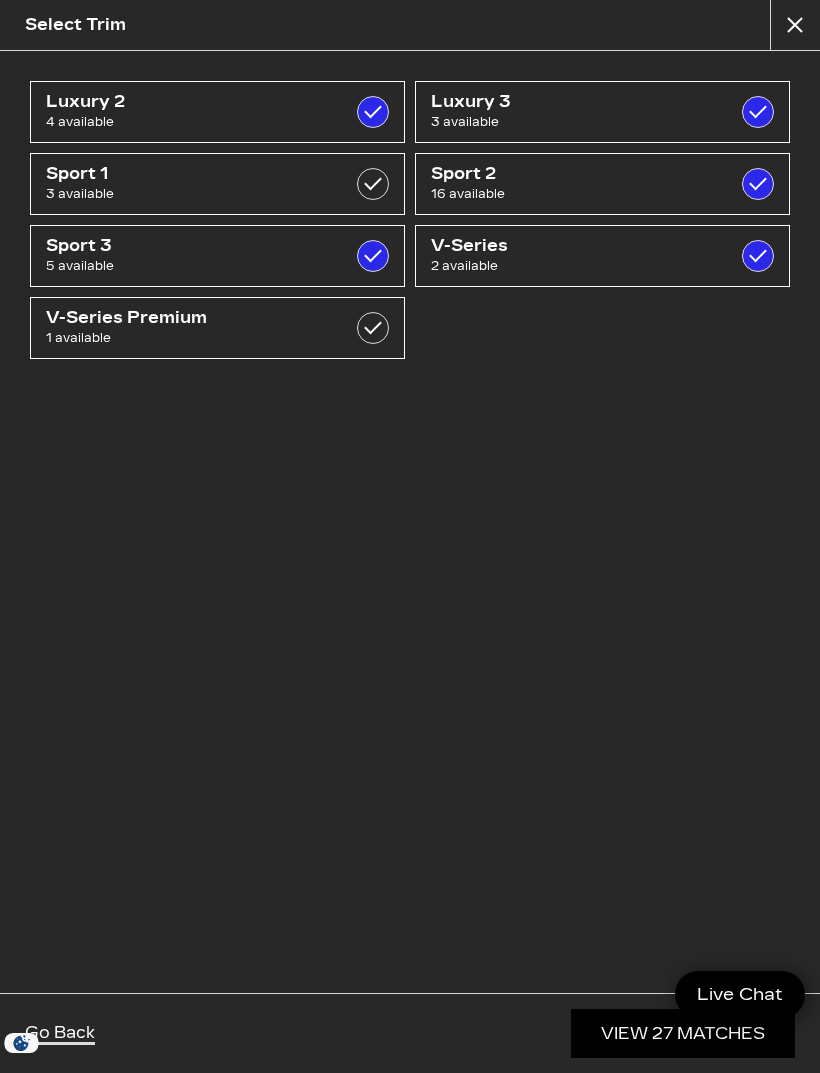 checkbox on "true" 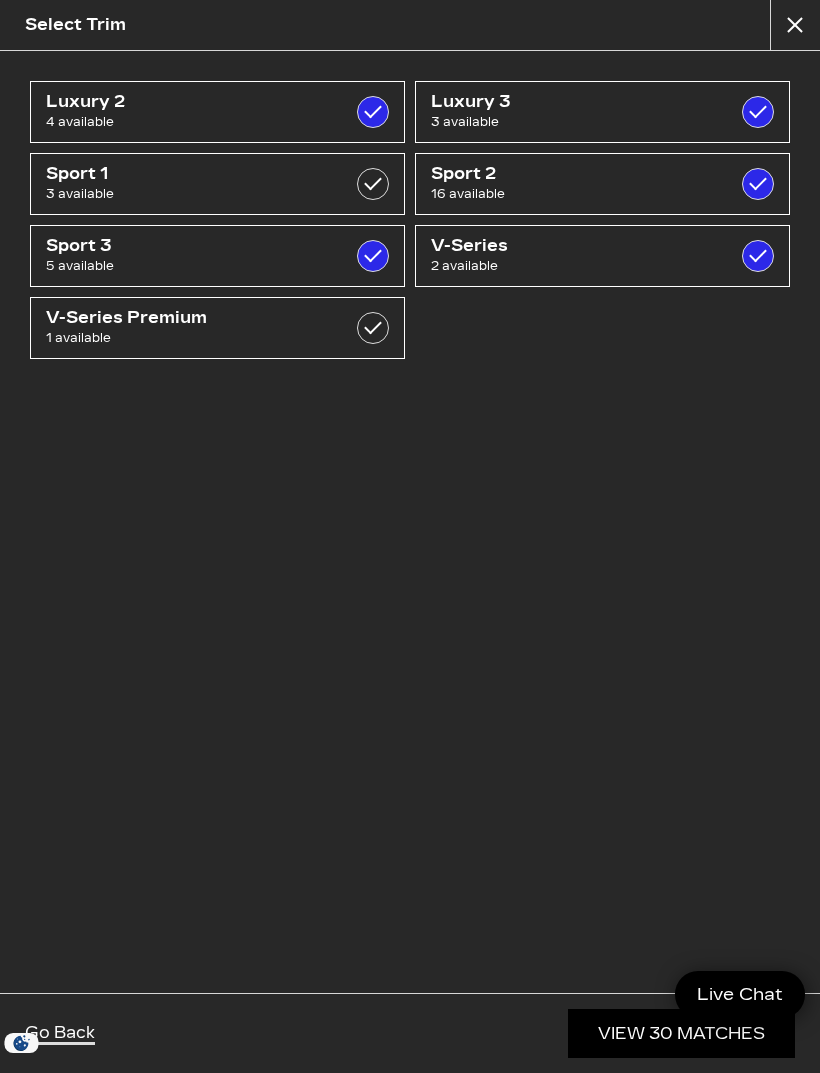 click on "16   available" at bounding box center [577, 194] 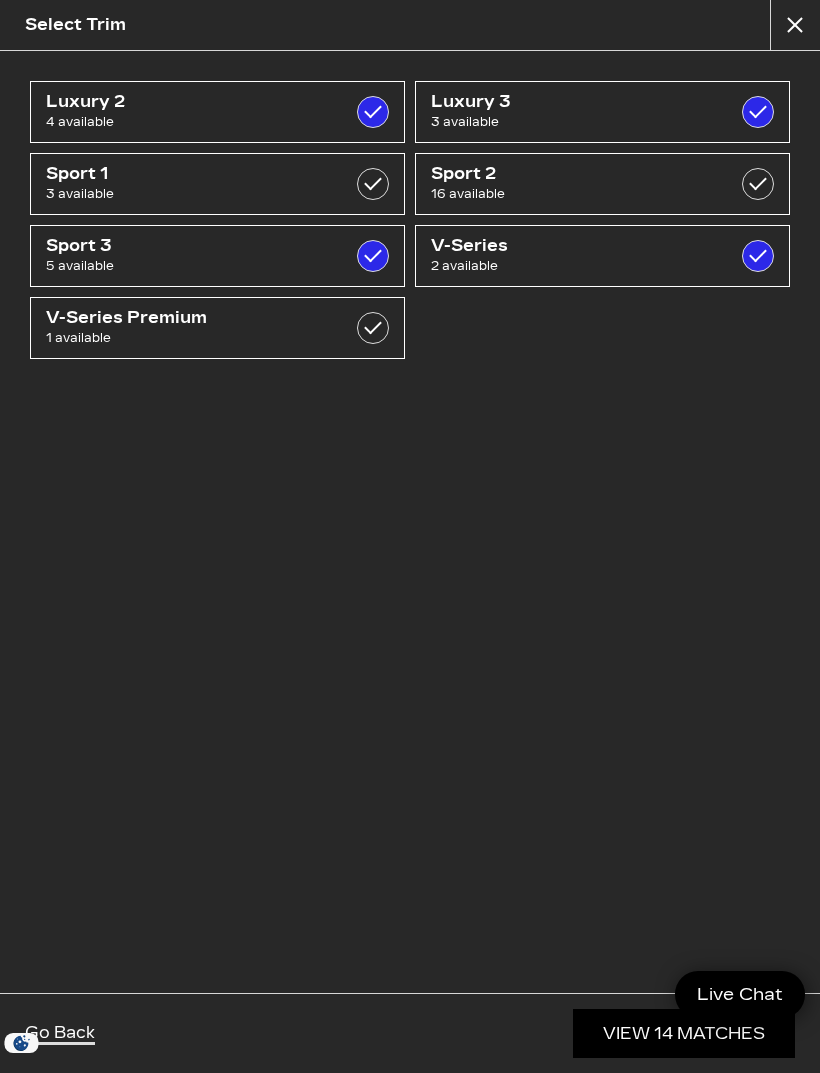 click on "Sport 2" at bounding box center (577, 174) 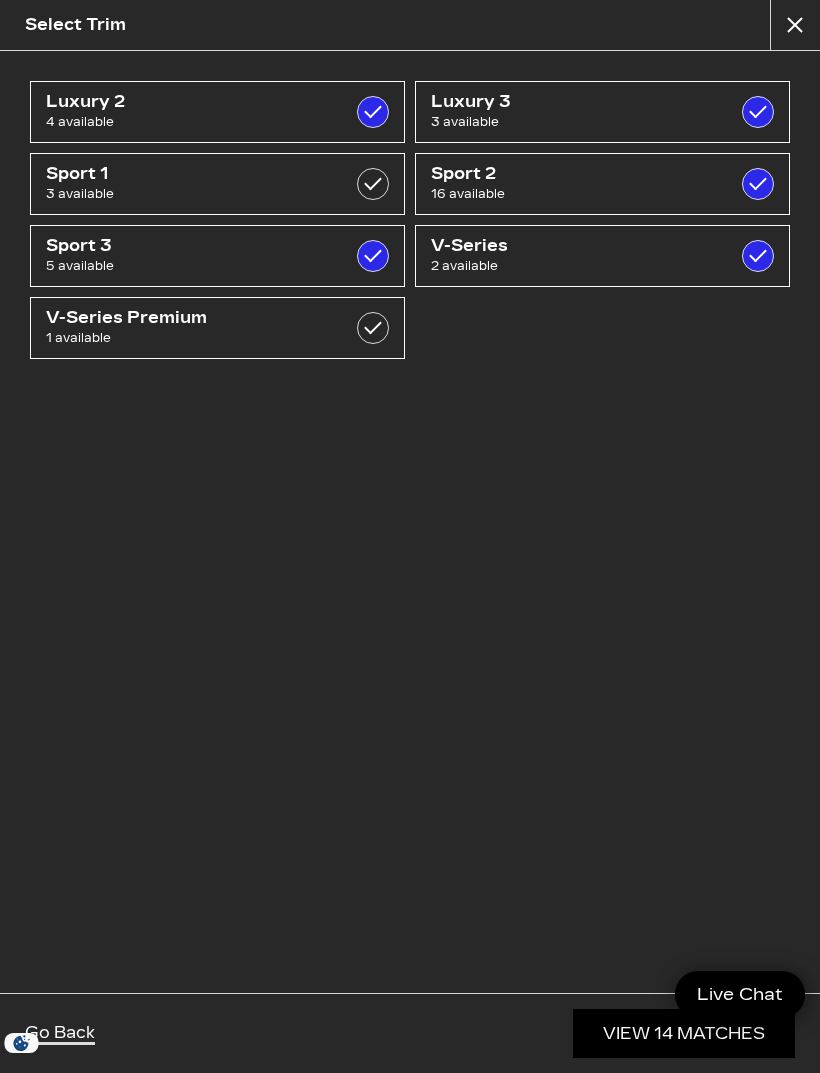 checkbox on "true" 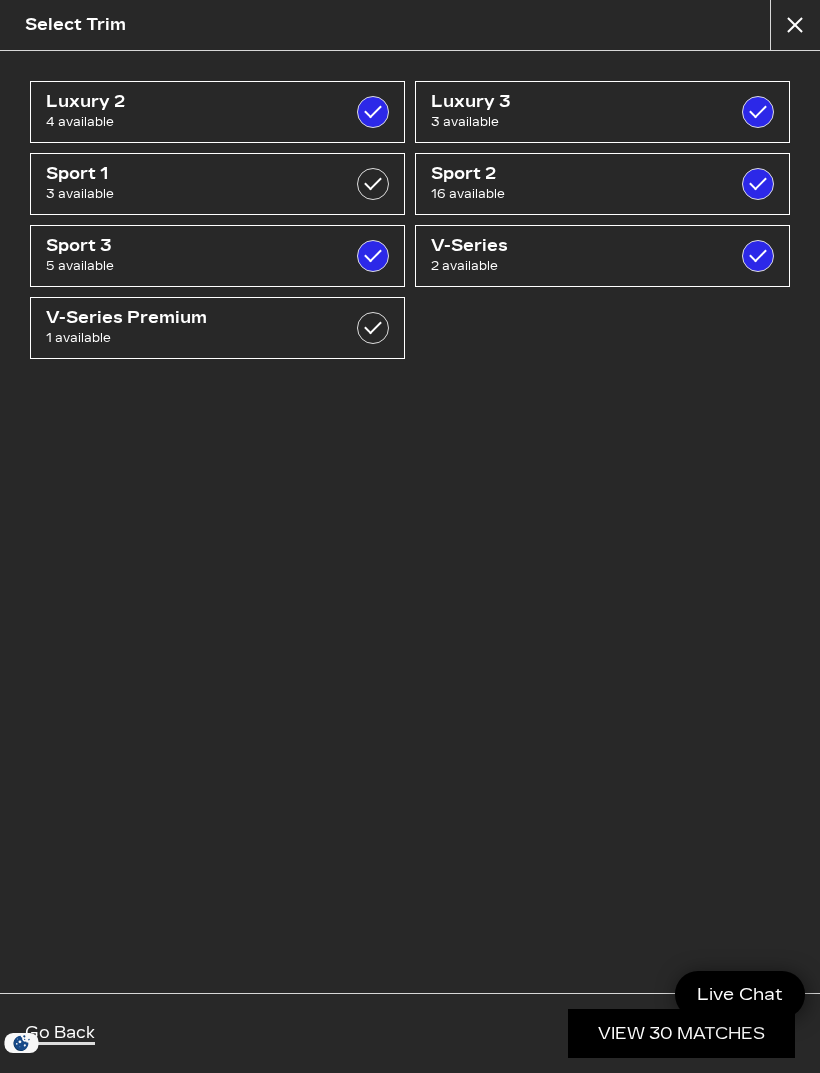 click at bounding box center (795, 25) 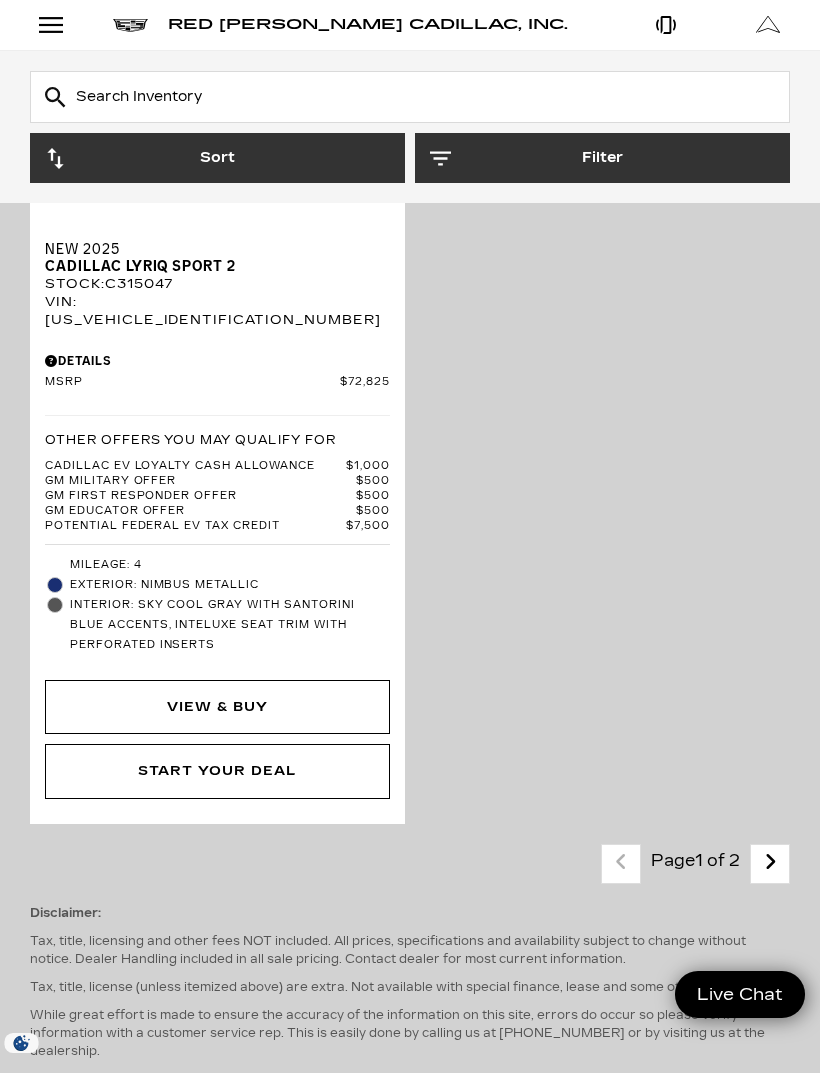 scroll, scrollTop: 10597, scrollLeft: 0, axis: vertical 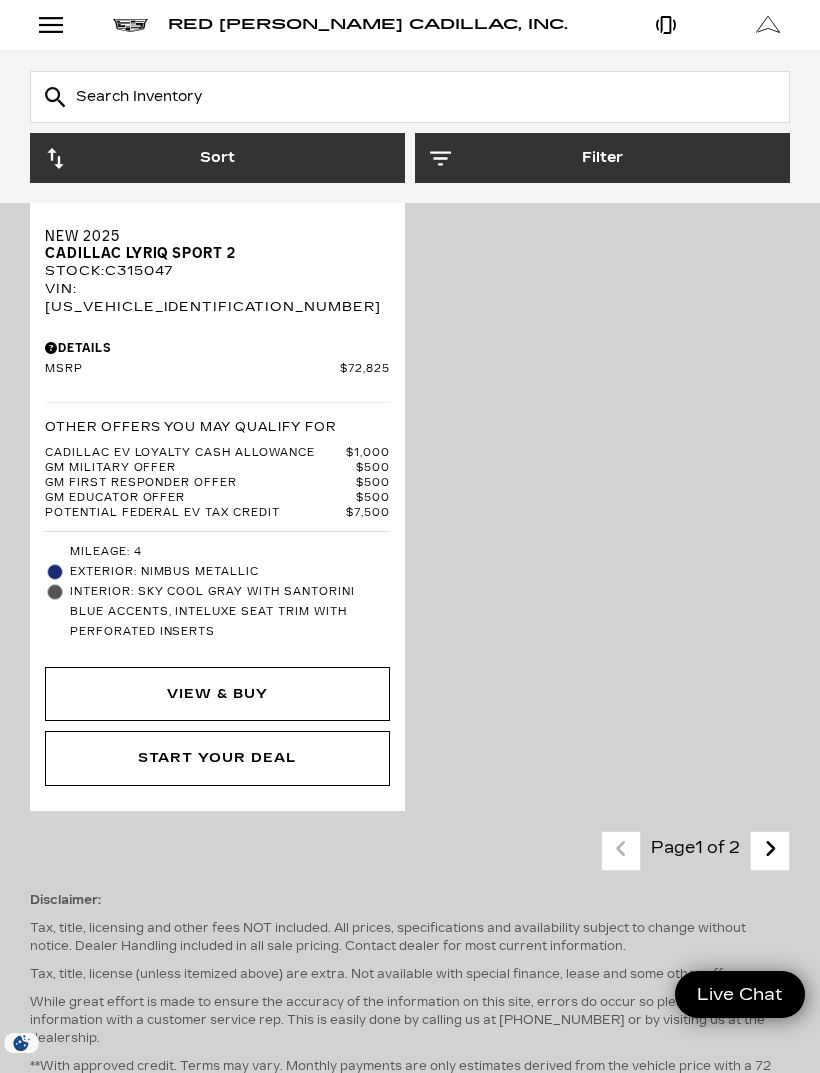 click on "Next  - Page" at bounding box center [770, 850] 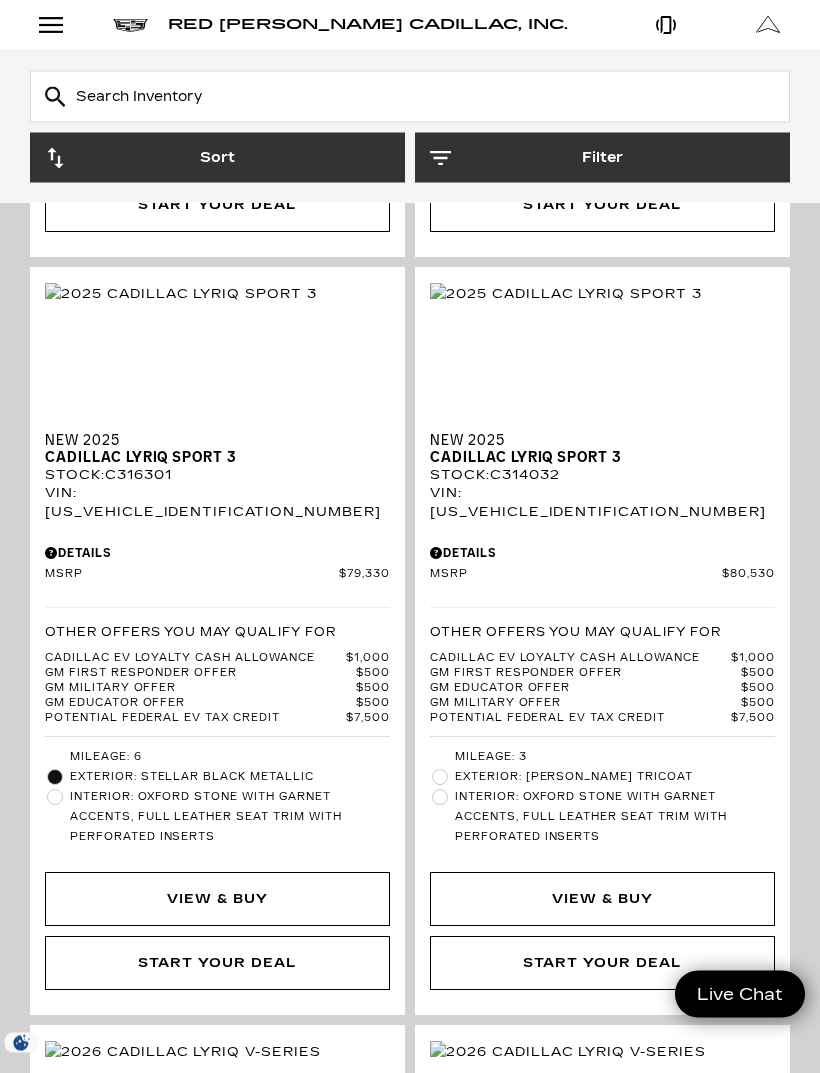 scroll, scrollTop: 2917, scrollLeft: 0, axis: vertical 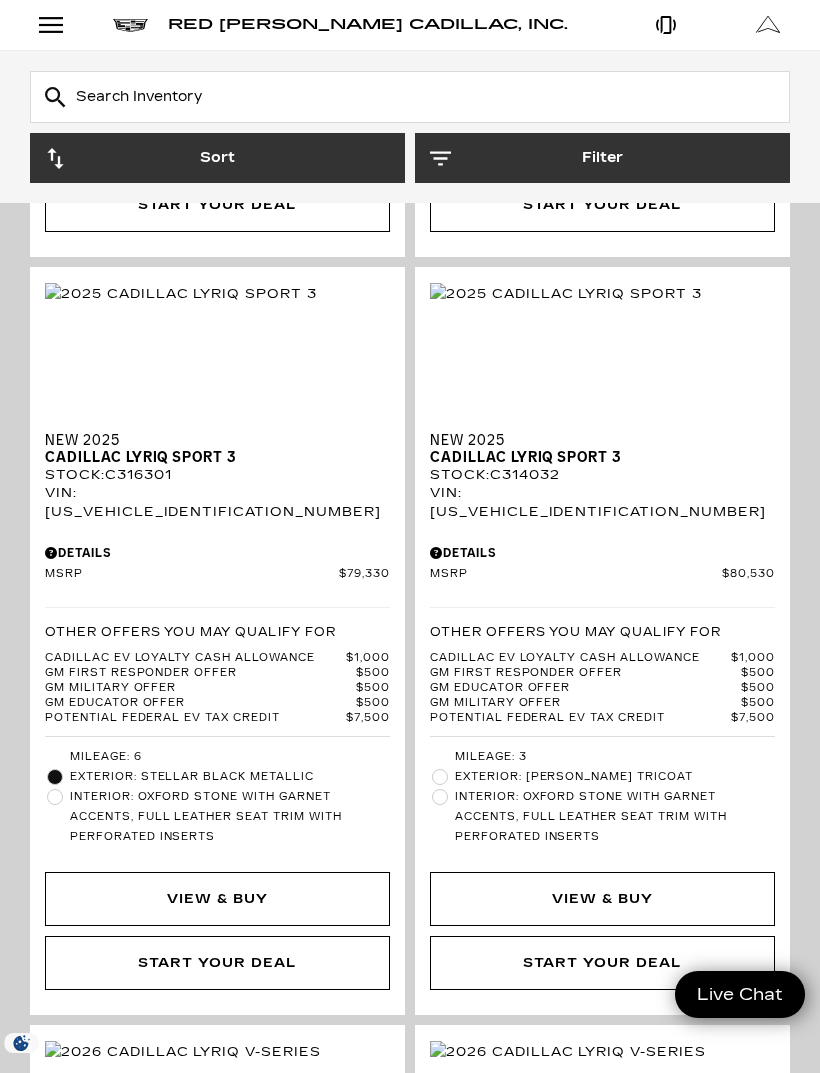 click on "View & Buy" 